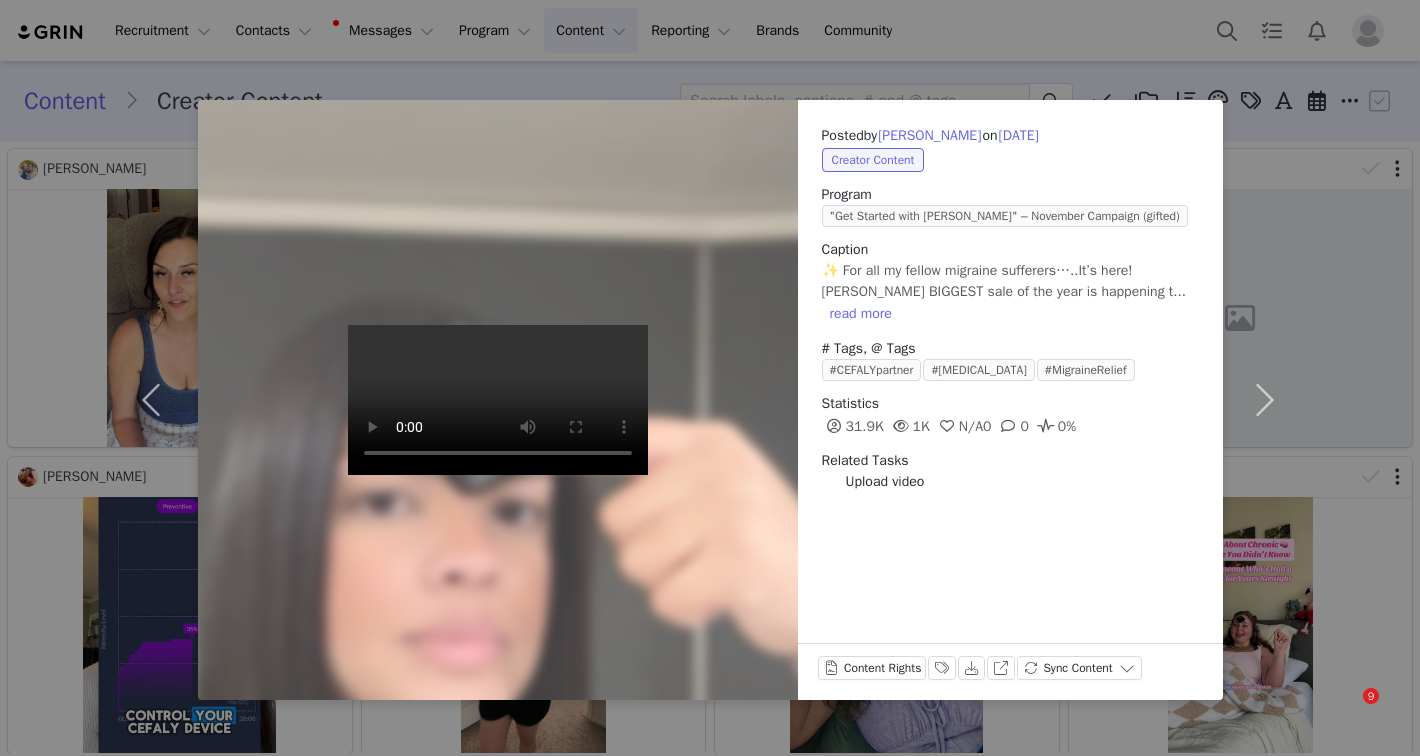 scroll, scrollTop: 0, scrollLeft: 0, axis: both 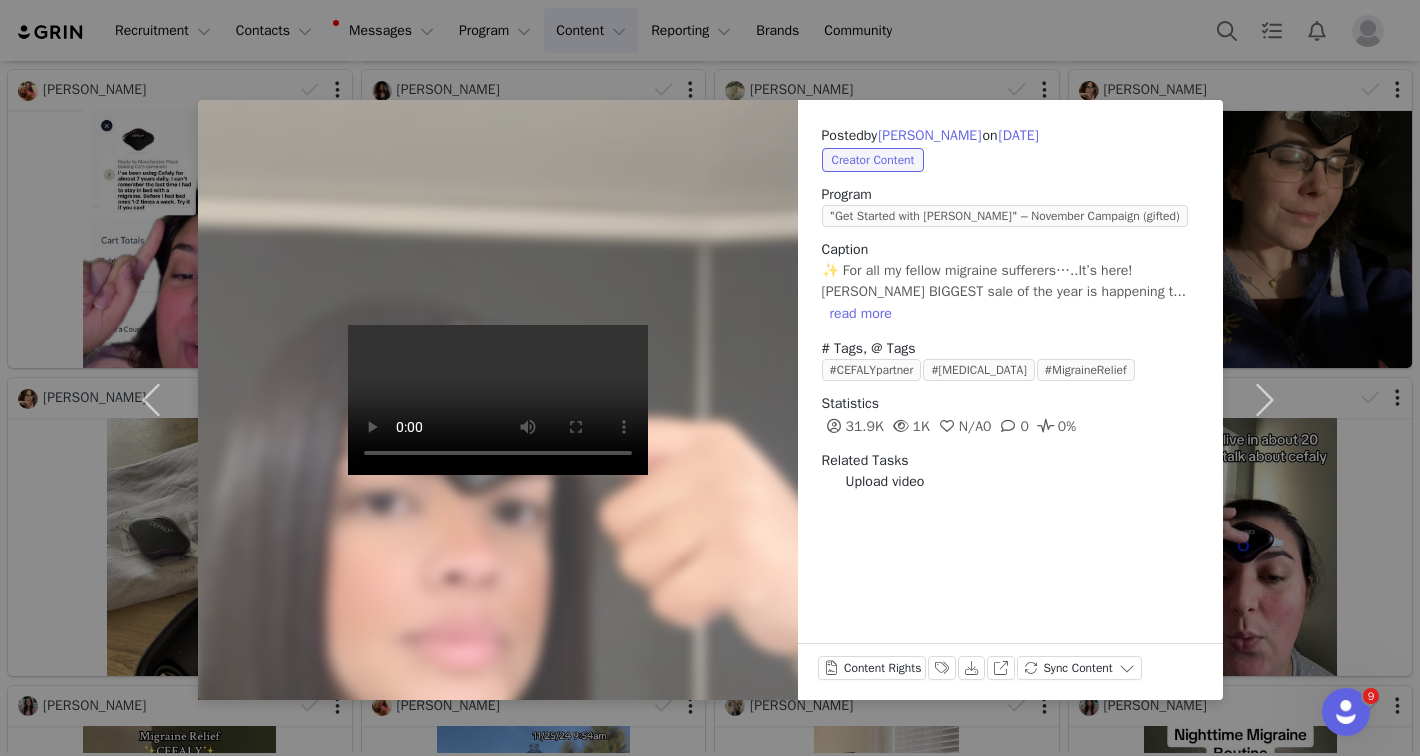 click on "Posted  by  Kelcie Davis  on  Nov 30, 2024  Creator Content  Program "Get Started with CEFALY" – November Campaign (gifted) Caption ✨ For all my fellow migraine sufferers…..It’s here! CEFALY’s BIGGEST sale of the year is happening t... read more # Tags, @ Tags  #CEFALYpartner   #CEFALY   #MigraineRelief      Statistics 31.9K  1K   N/A  0  0  0%  Related Tasks Upload video     Content Rights Labels & Tags Download View on Instagram Sync Content" at bounding box center (710, 378) 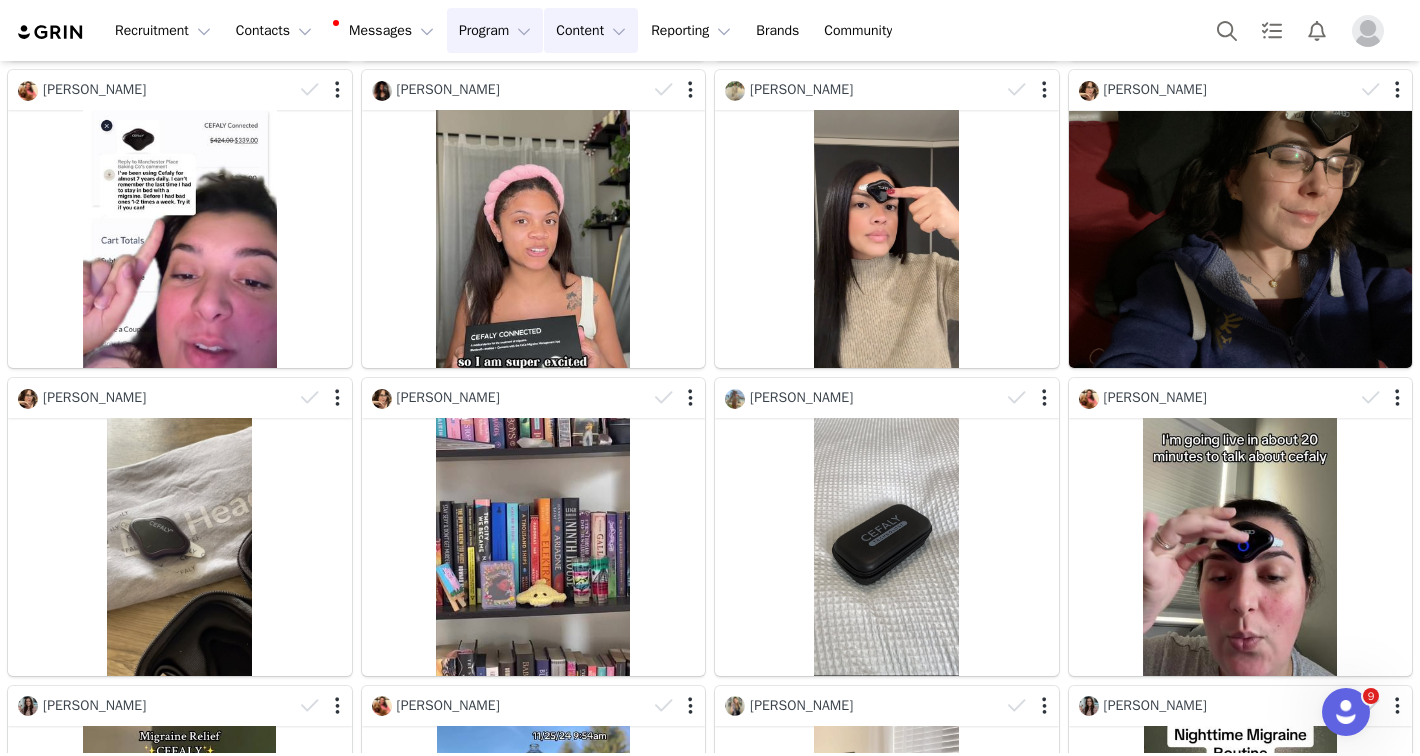 click on "Program Program" at bounding box center [495, 30] 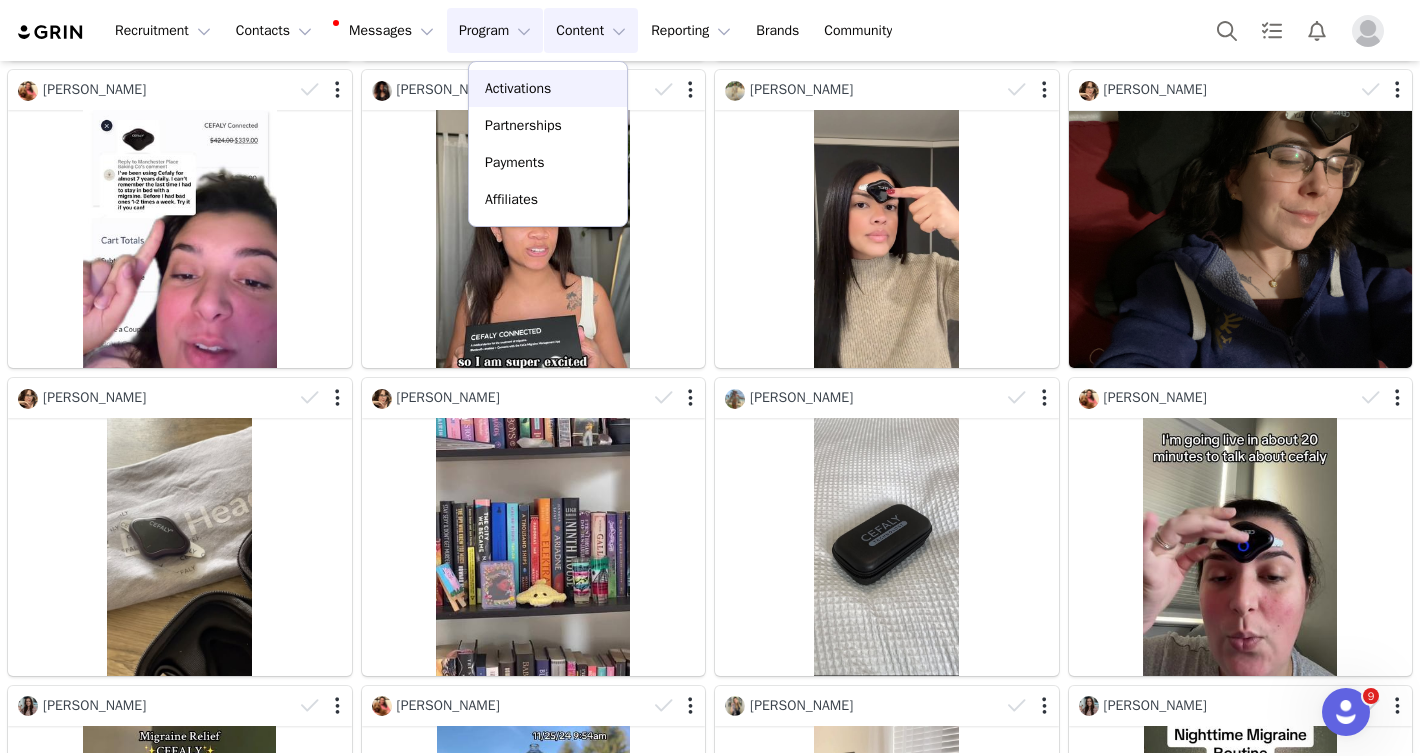 click on "Activations" at bounding box center (518, 88) 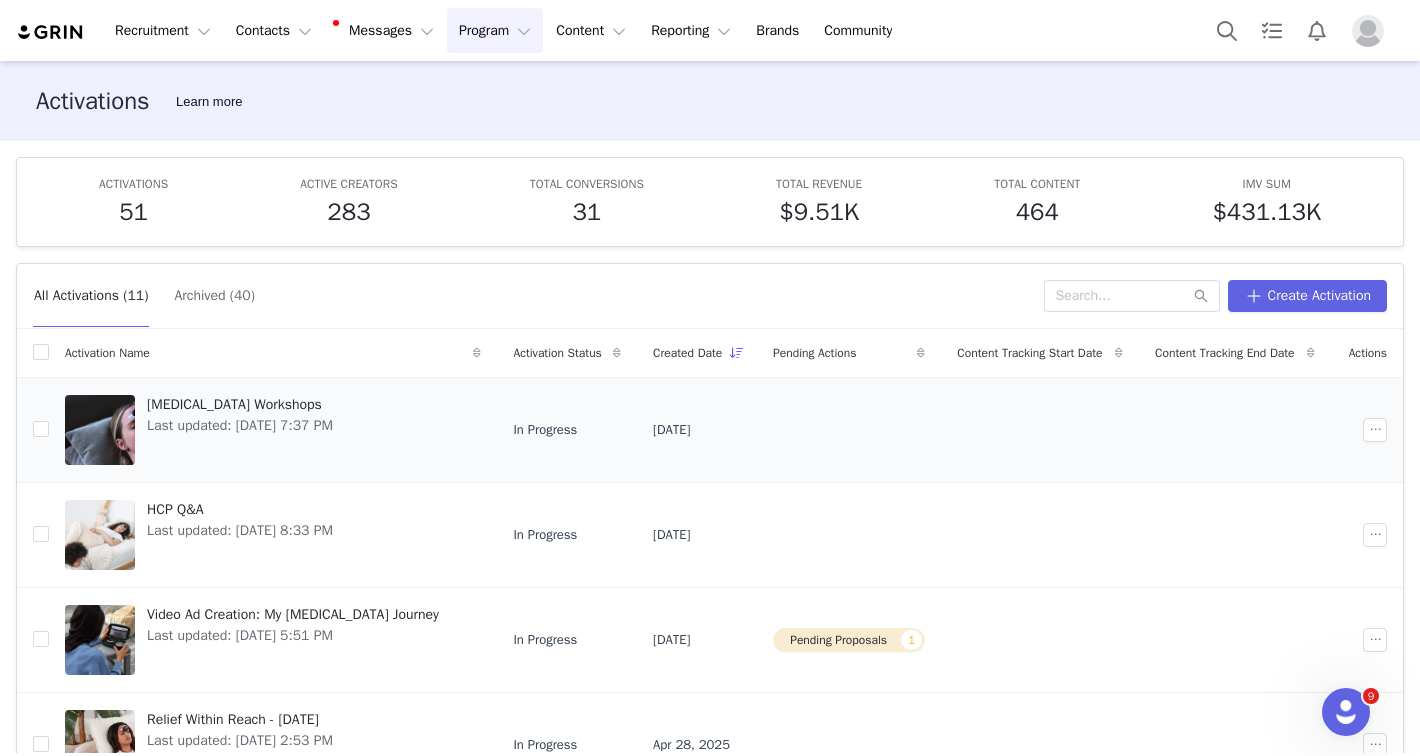 scroll, scrollTop: 49, scrollLeft: 0, axis: vertical 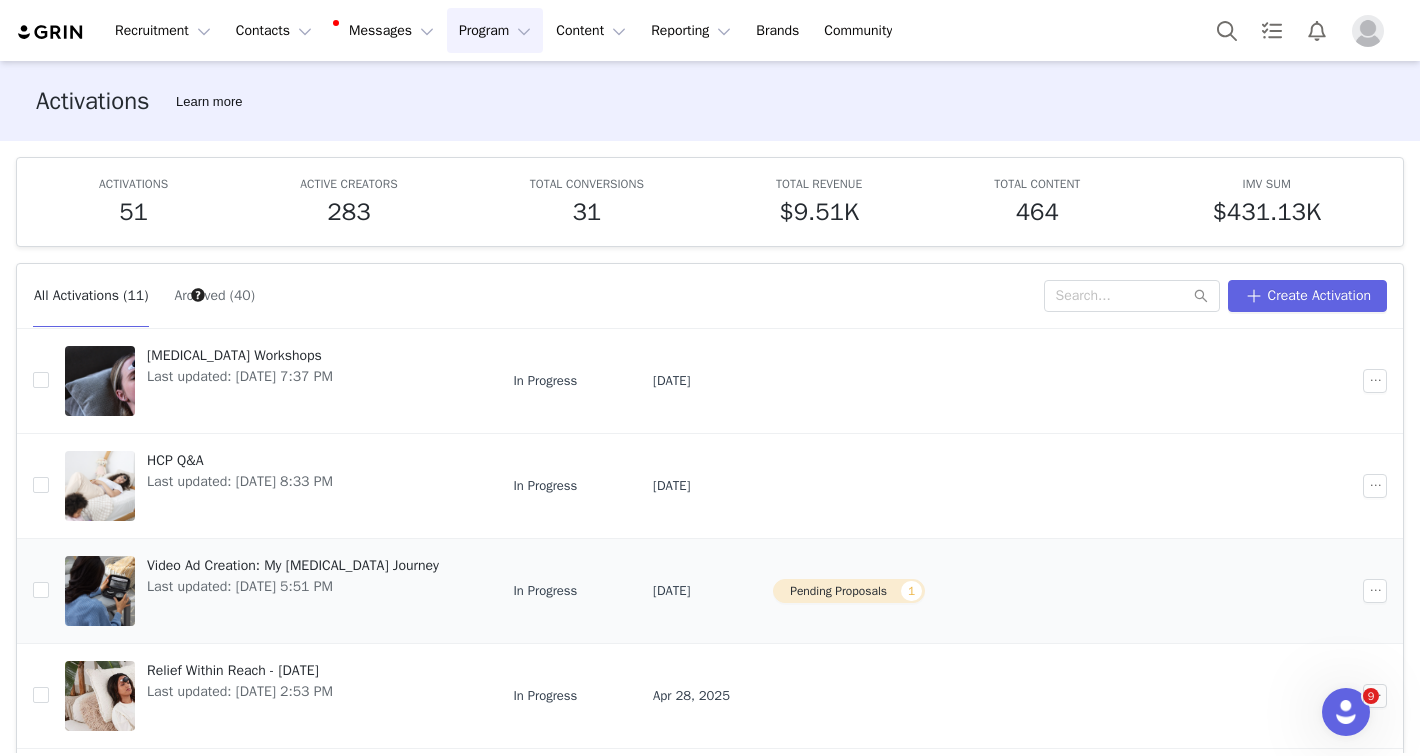 click on "Video Ad Creation: My CEFALY Journey" at bounding box center (293, 565) 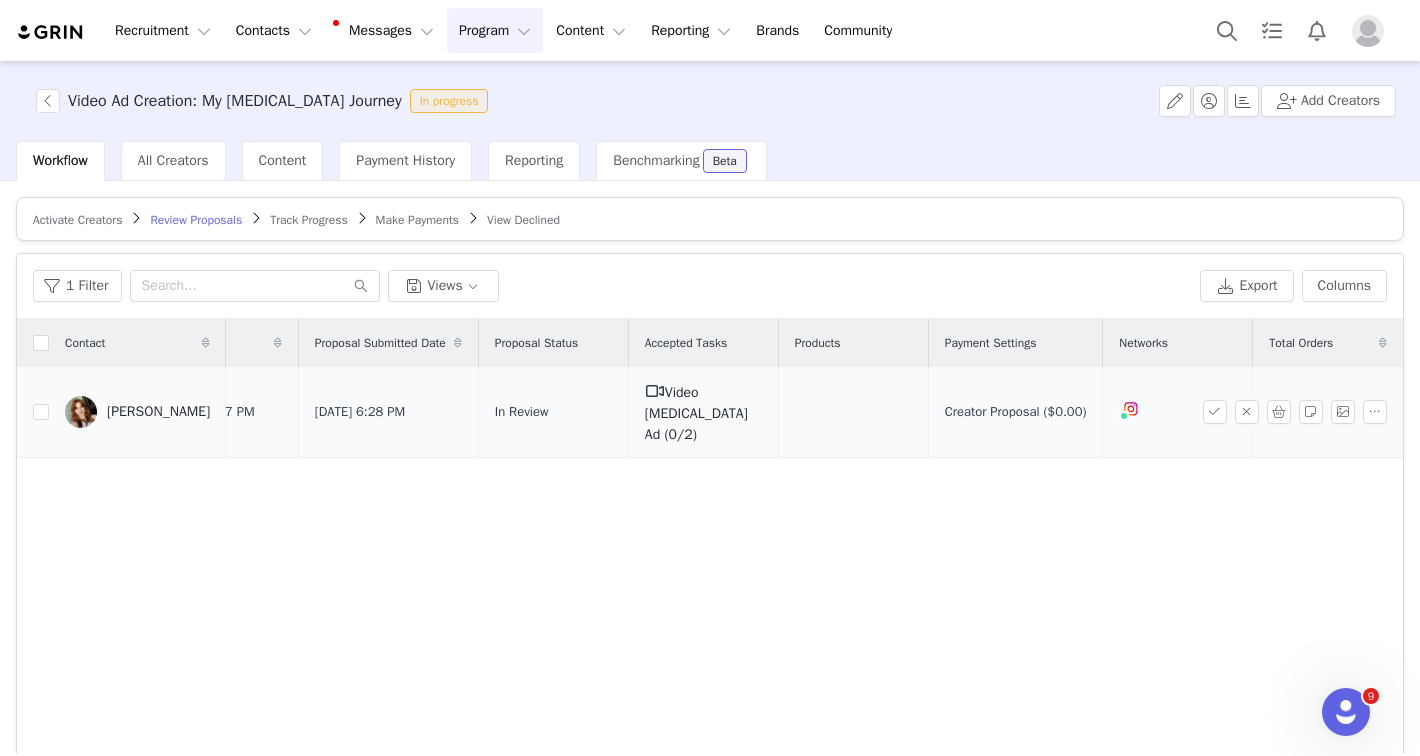 scroll, scrollTop: 0, scrollLeft: 114, axis: horizontal 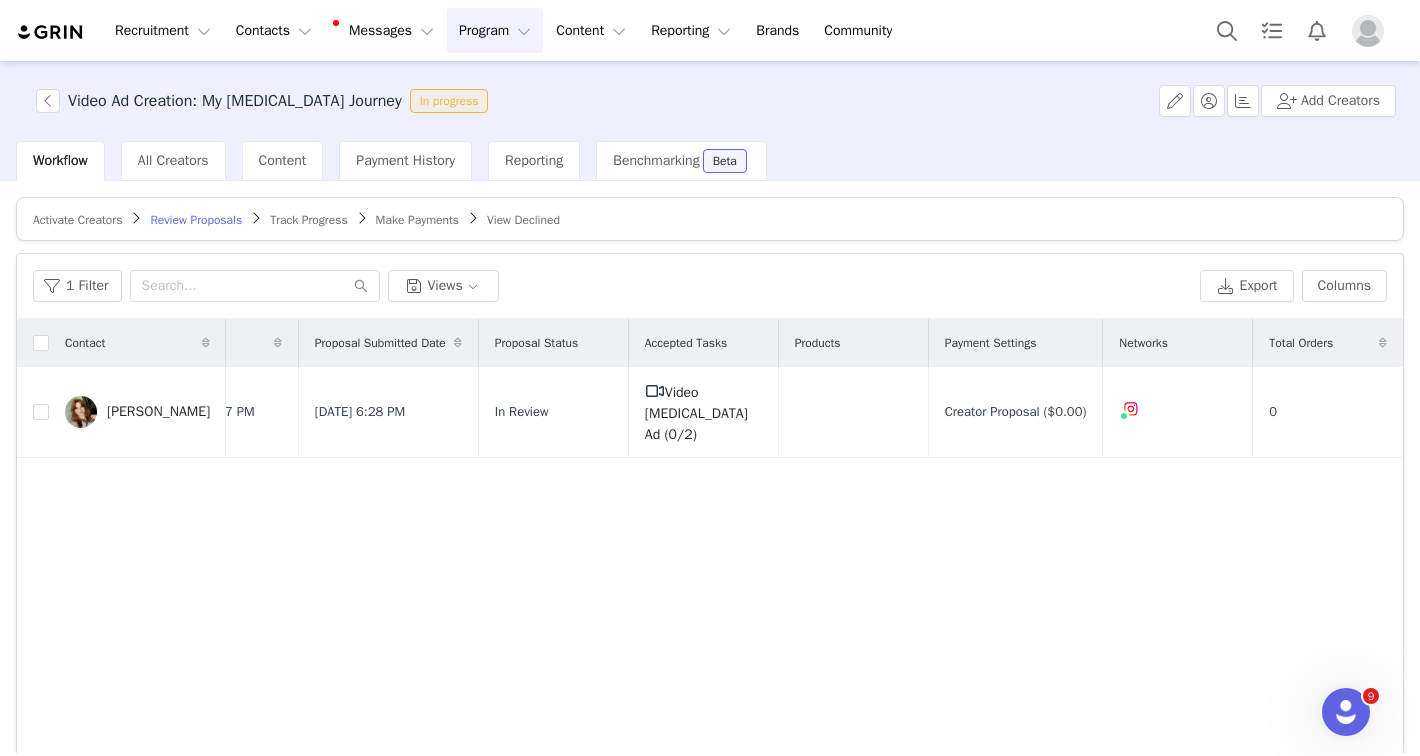 click on "Program Program" at bounding box center [495, 30] 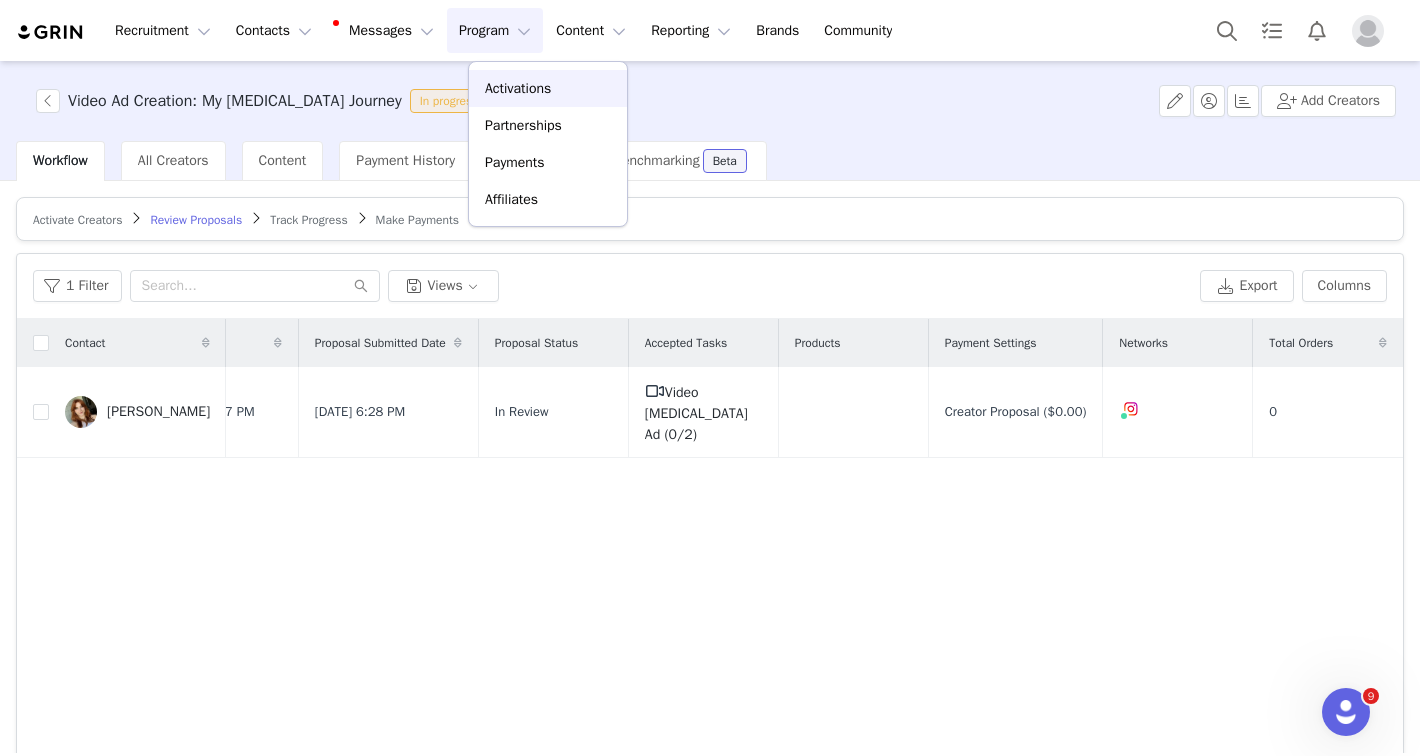 click on "Activations" at bounding box center [548, 88] 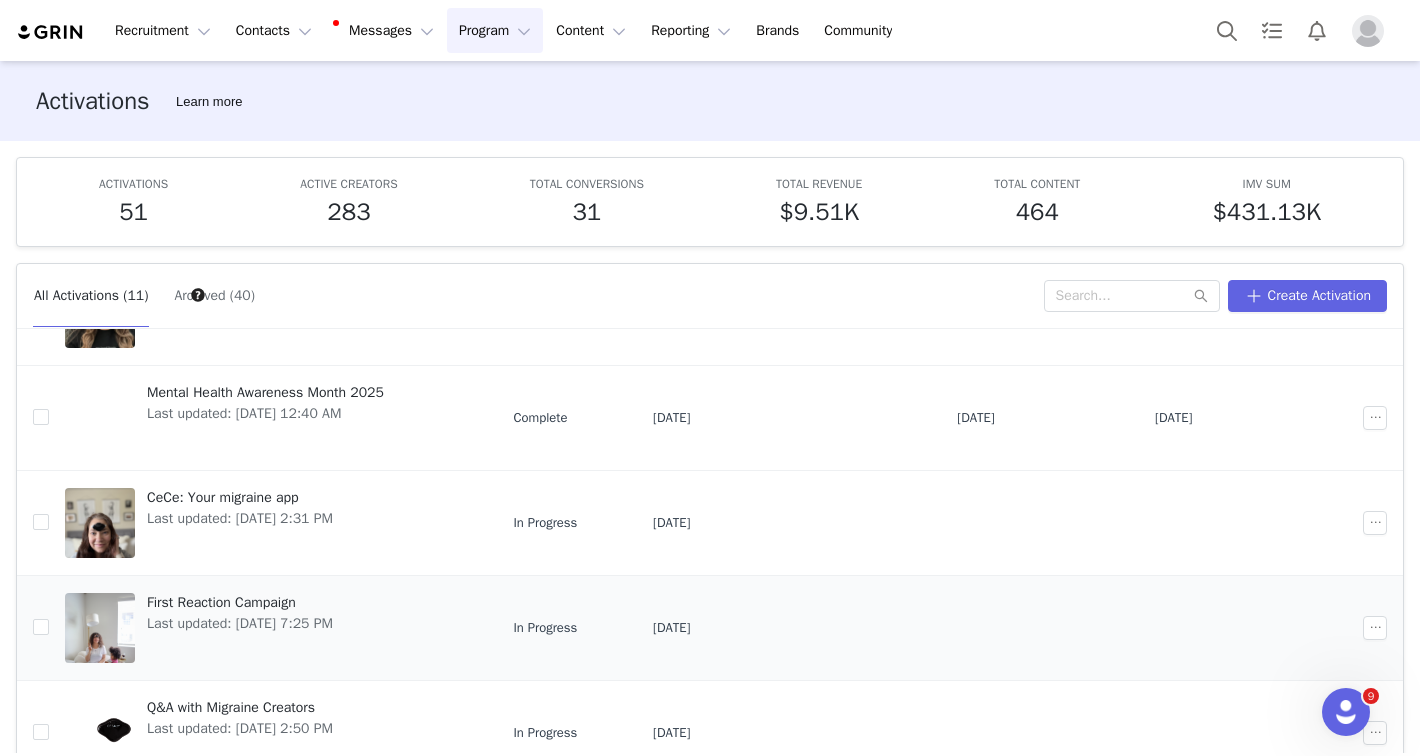 scroll, scrollTop: 642, scrollLeft: 0, axis: vertical 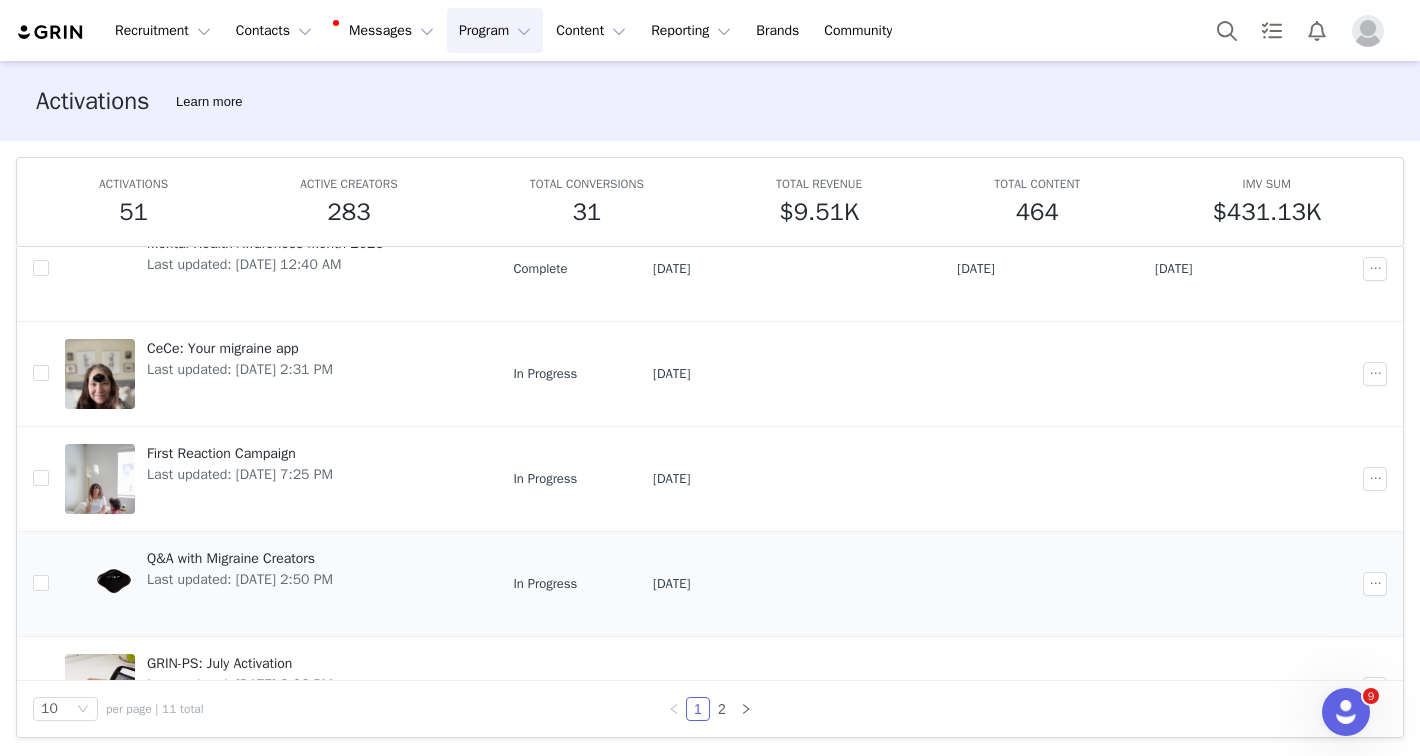 click on "Q&A with Migraine Creators Last updated: Jun 5, 2025 2:50 PM" at bounding box center [240, 584] 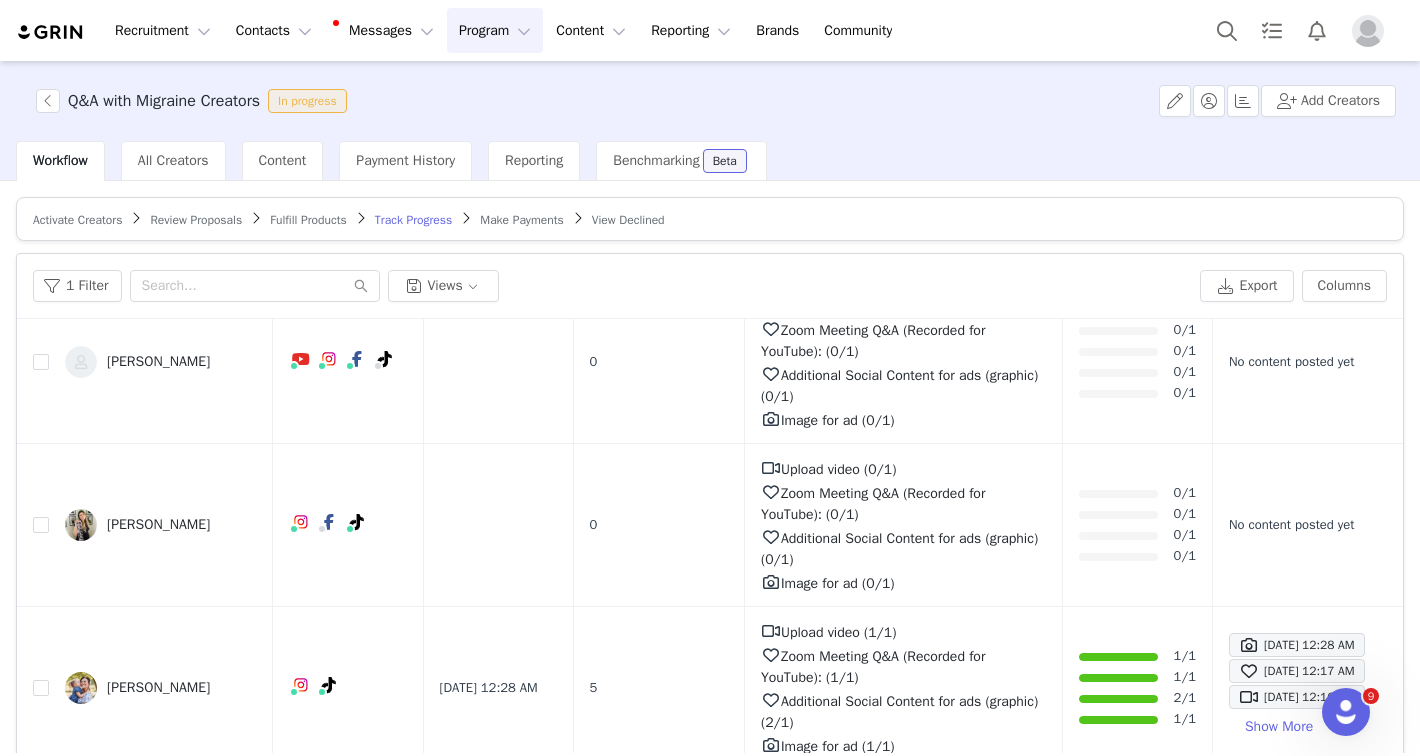 scroll, scrollTop: 549, scrollLeft: 0, axis: vertical 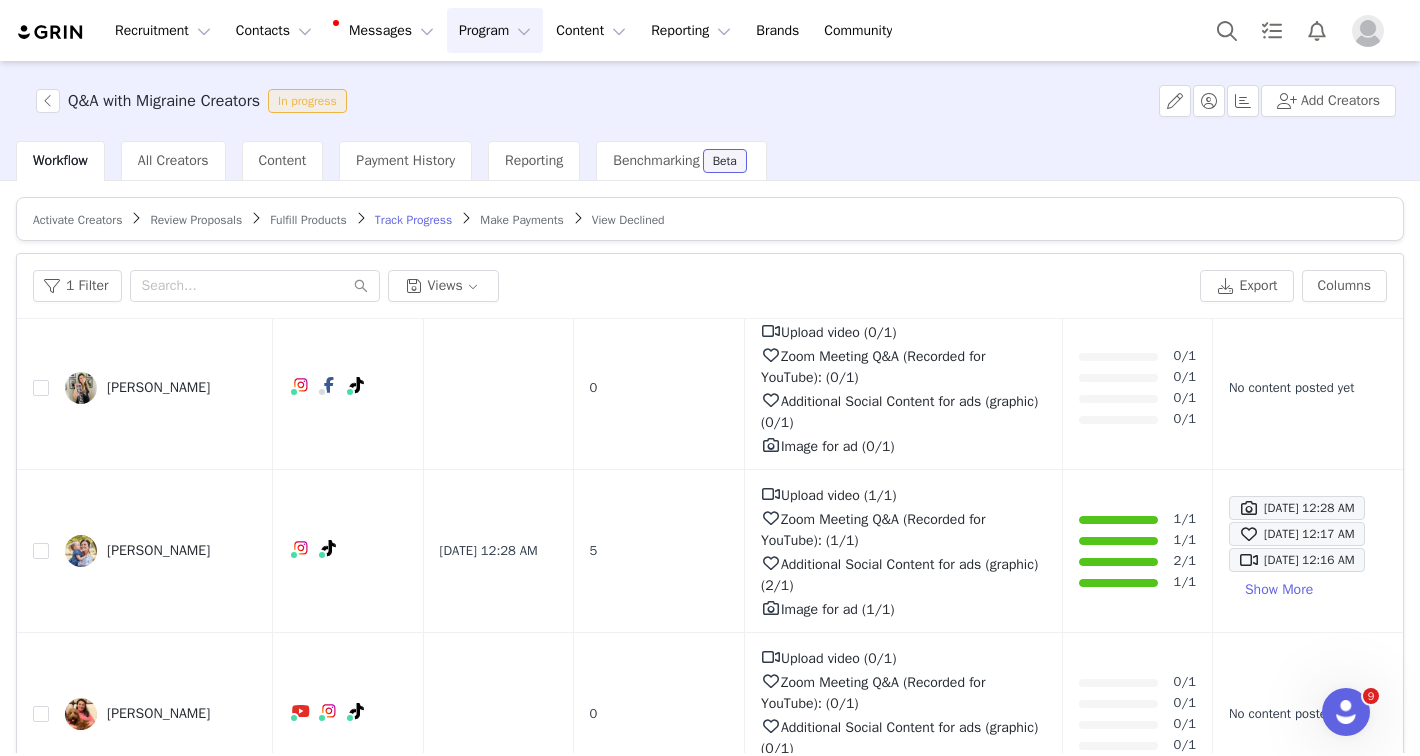click on "Make Payments" at bounding box center (521, 220) 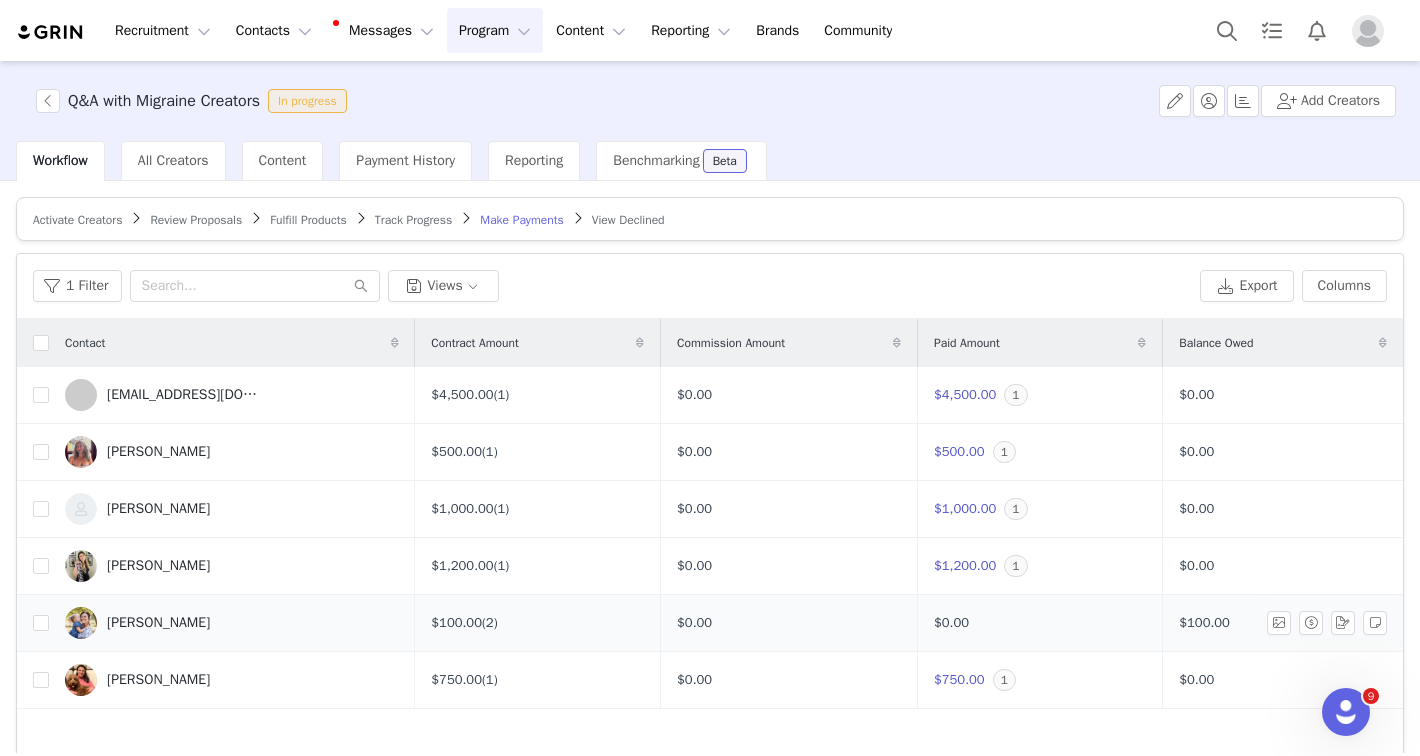 click on "Xena Carr" at bounding box center (158, 623) 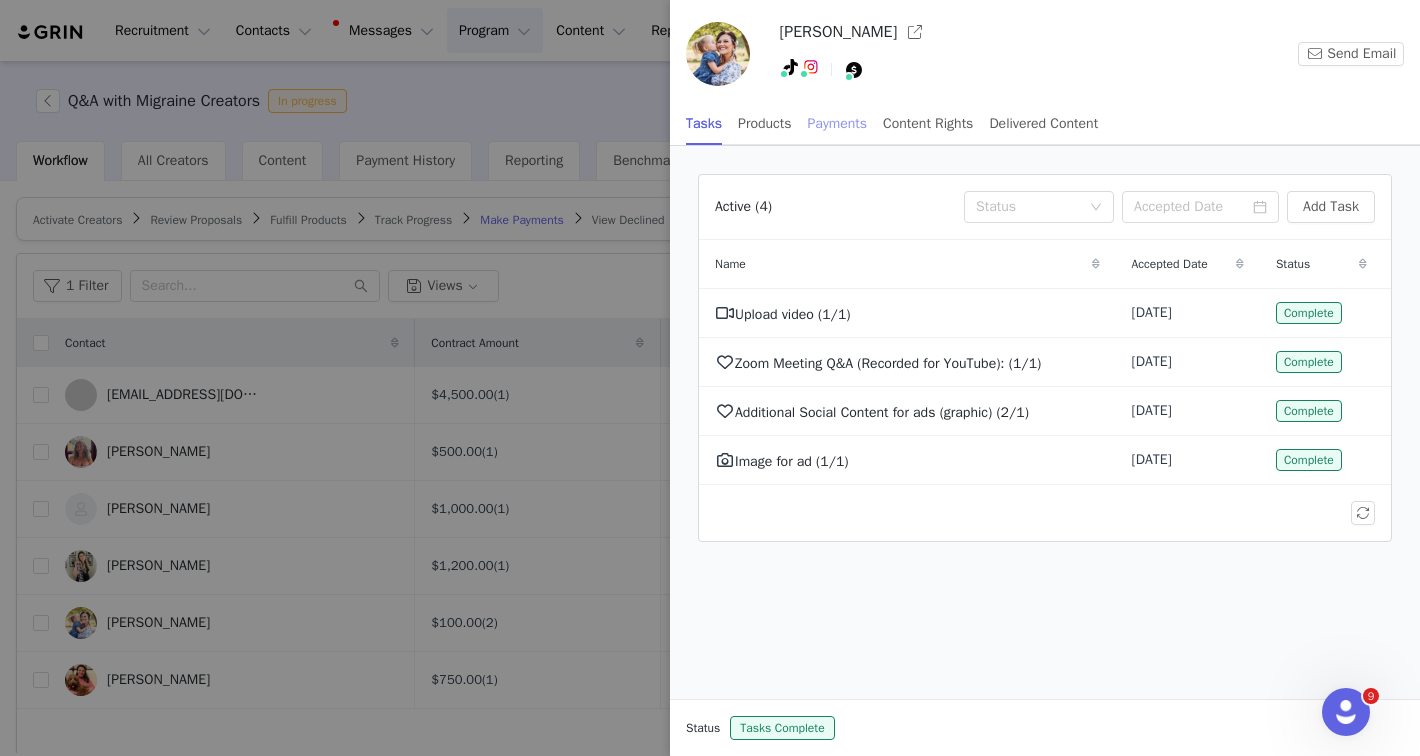 click on "Payments" at bounding box center [838, 123] 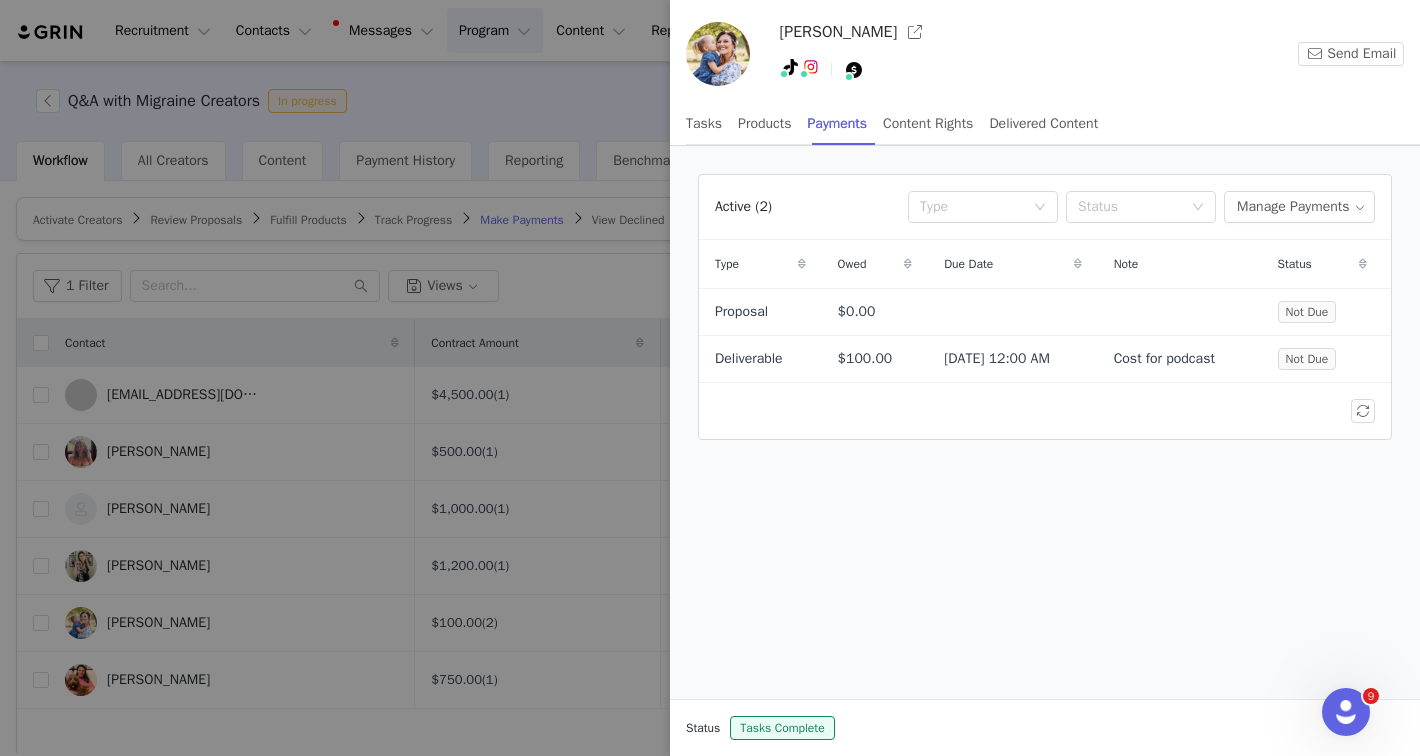 click at bounding box center [710, 378] 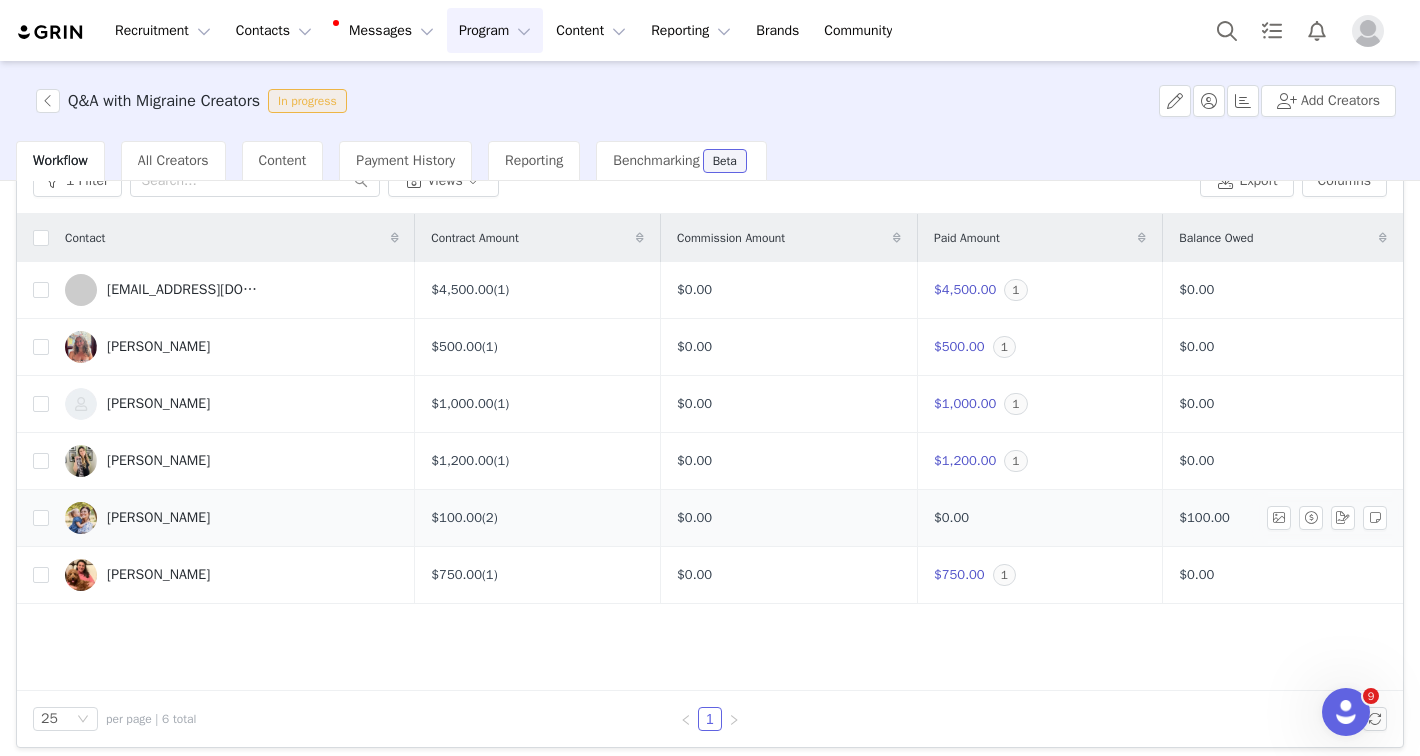 scroll, scrollTop: 115, scrollLeft: 0, axis: vertical 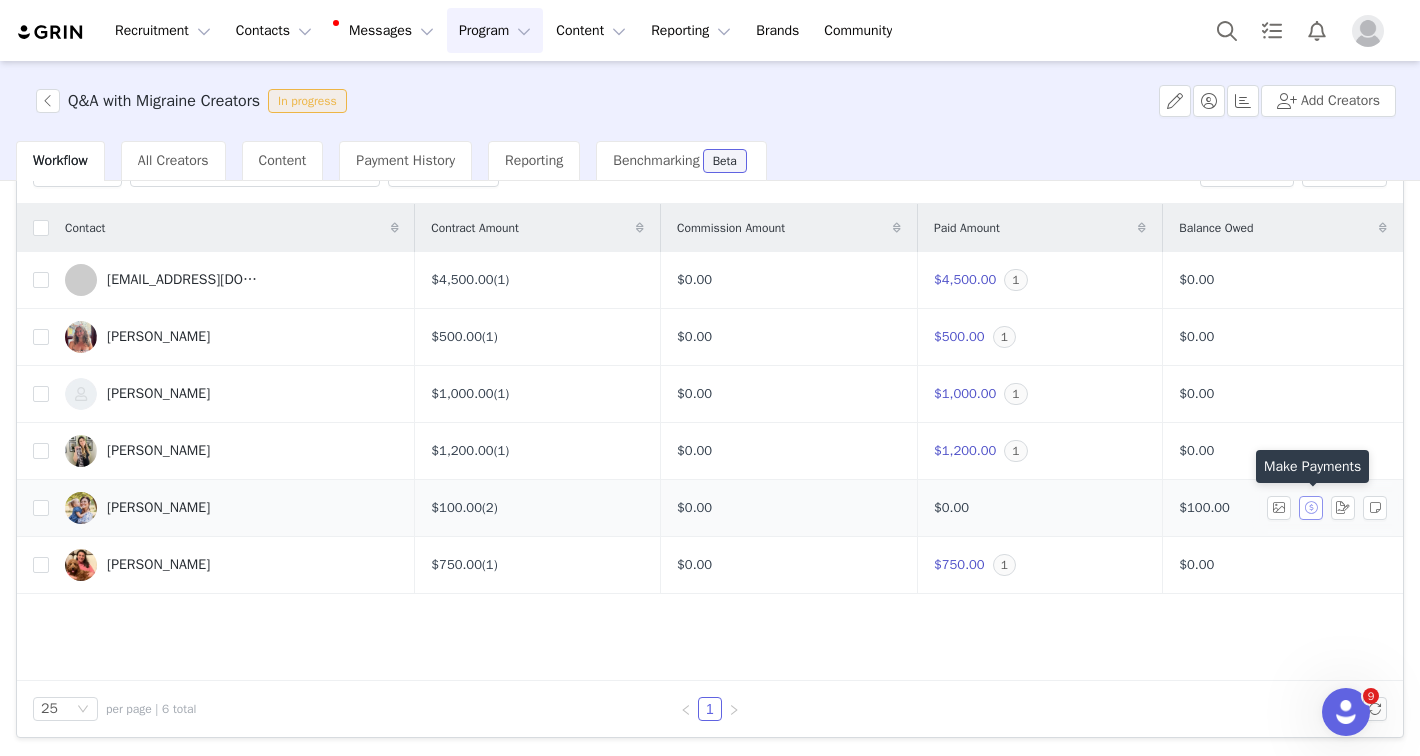 click at bounding box center [1311, 508] 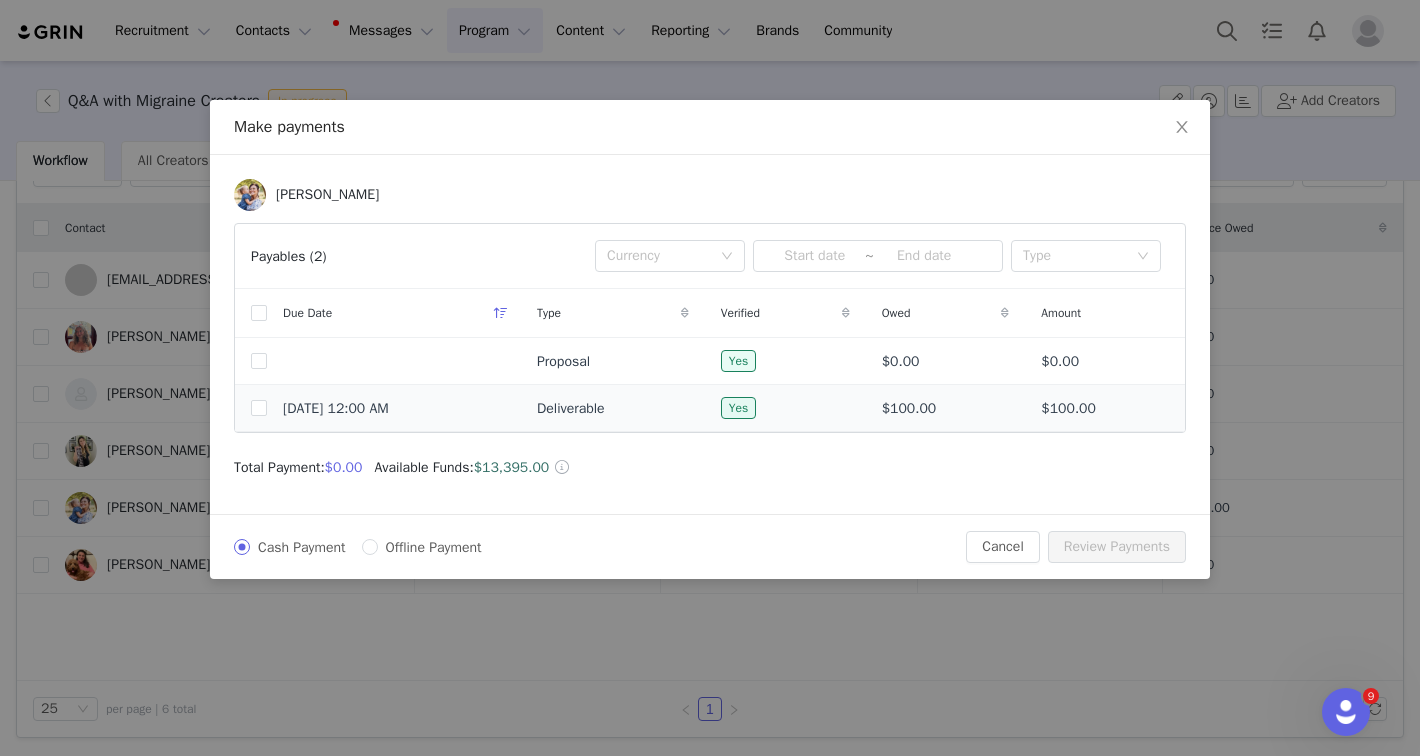 click at bounding box center (251, 408) 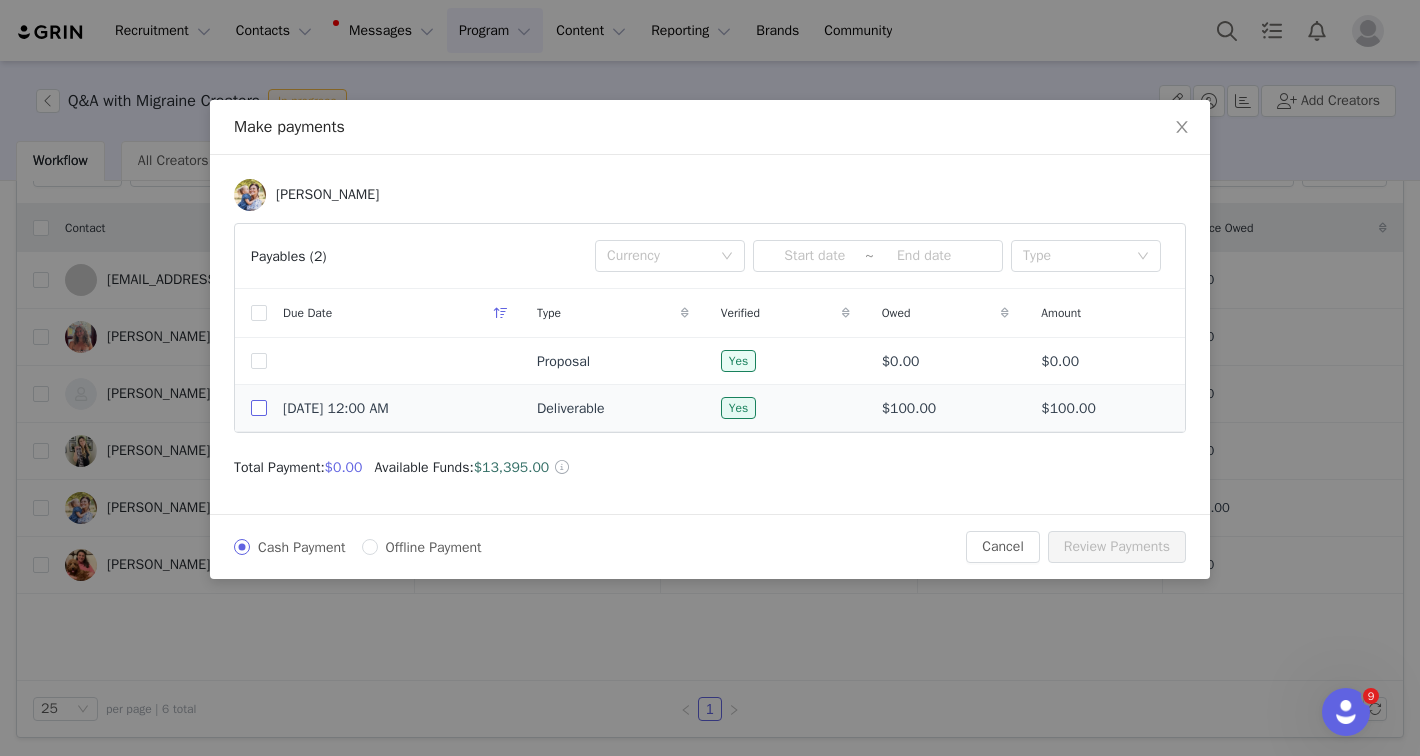 click at bounding box center [259, 408] 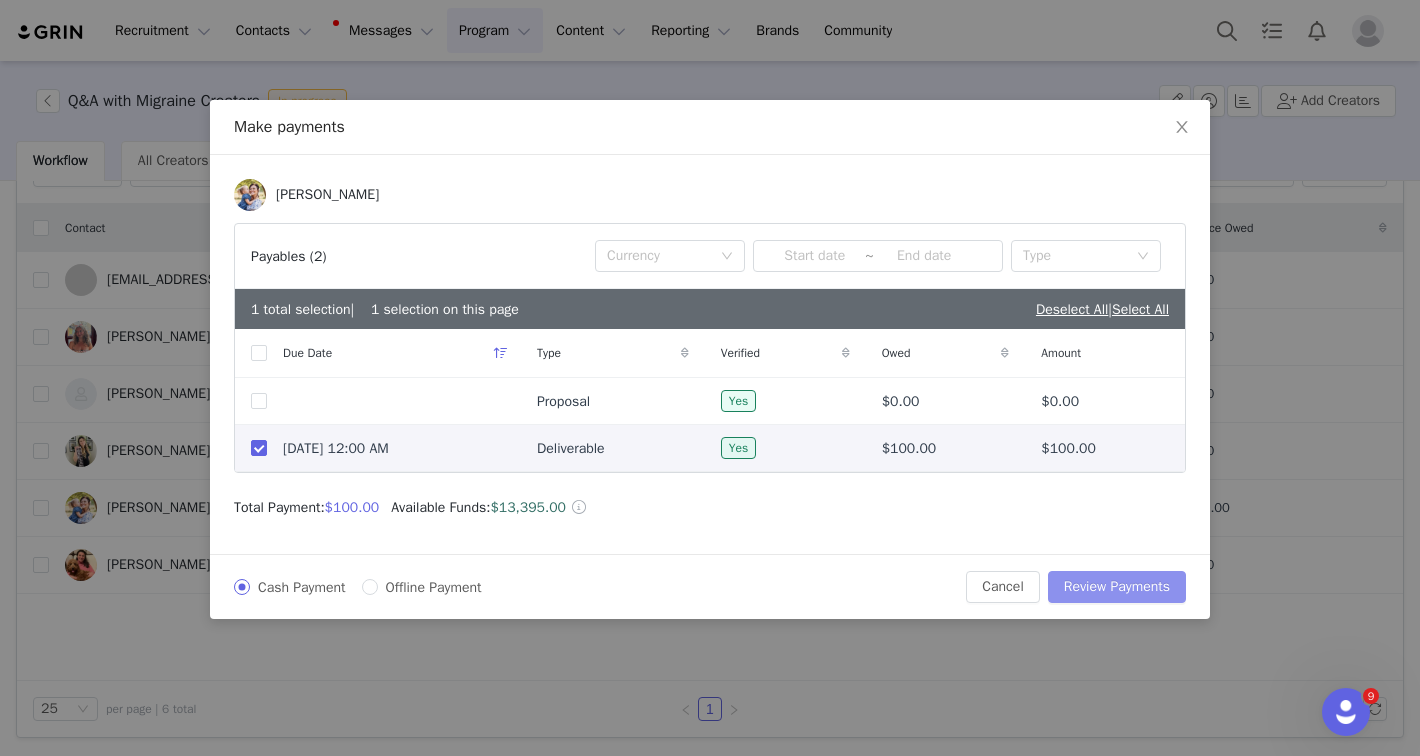 click on "Review Payments" at bounding box center (1117, 587) 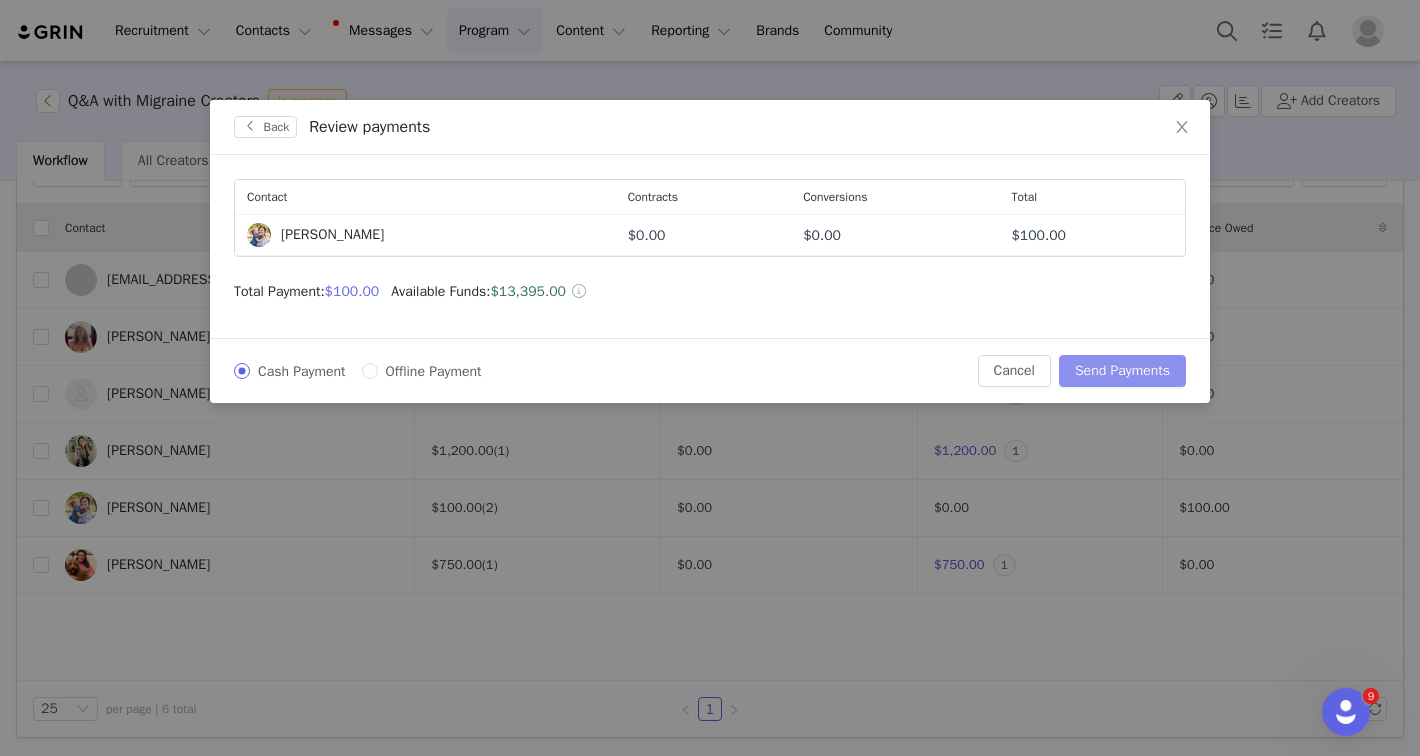 click on "Send Payments" at bounding box center (1122, 371) 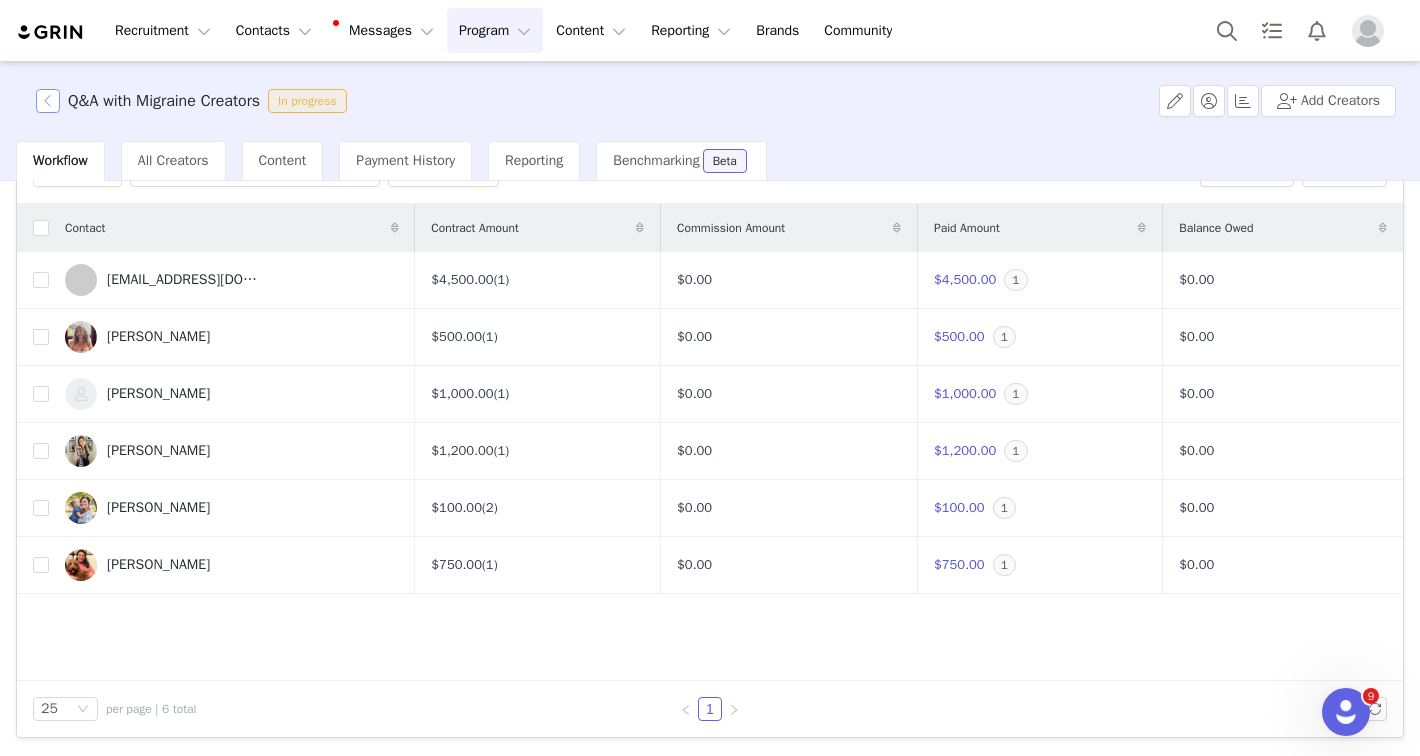 click at bounding box center [48, 101] 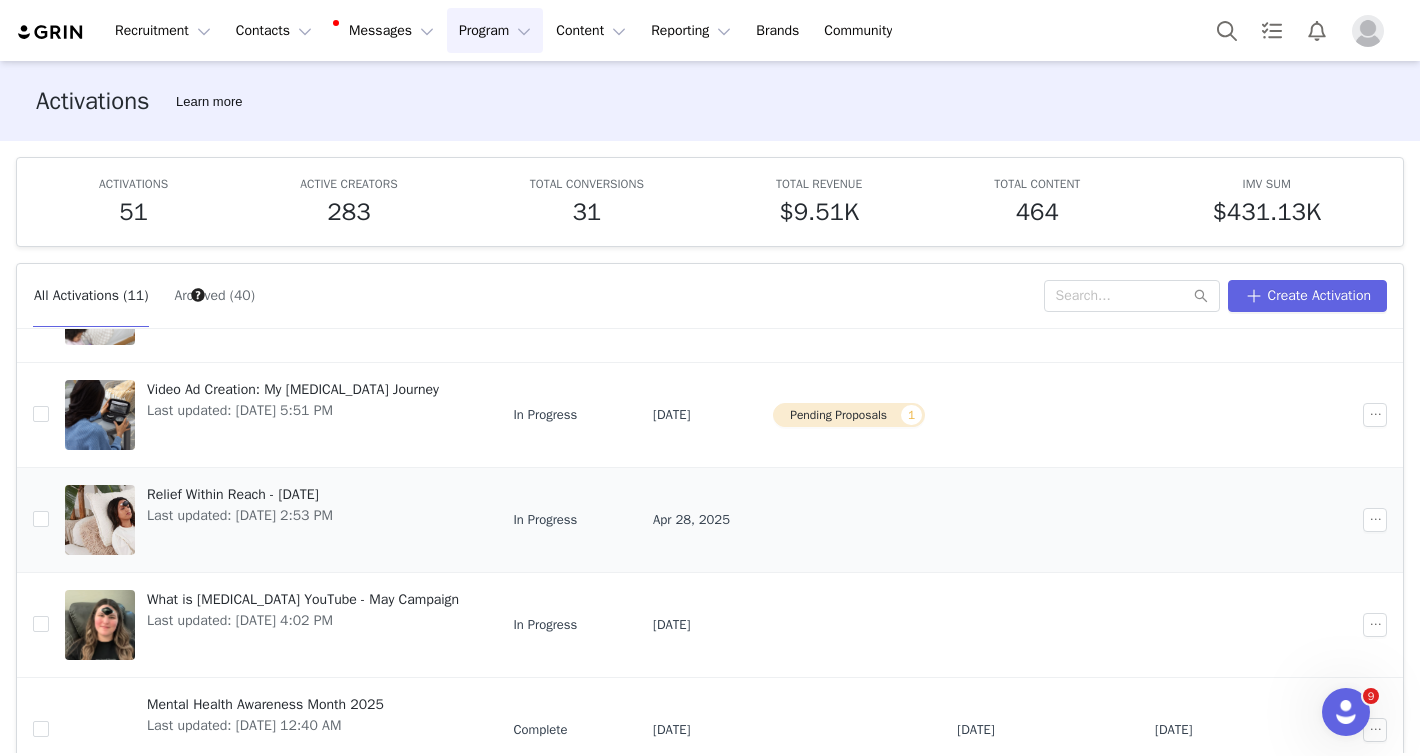 scroll, scrollTop: 280, scrollLeft: 0, axis: vertical 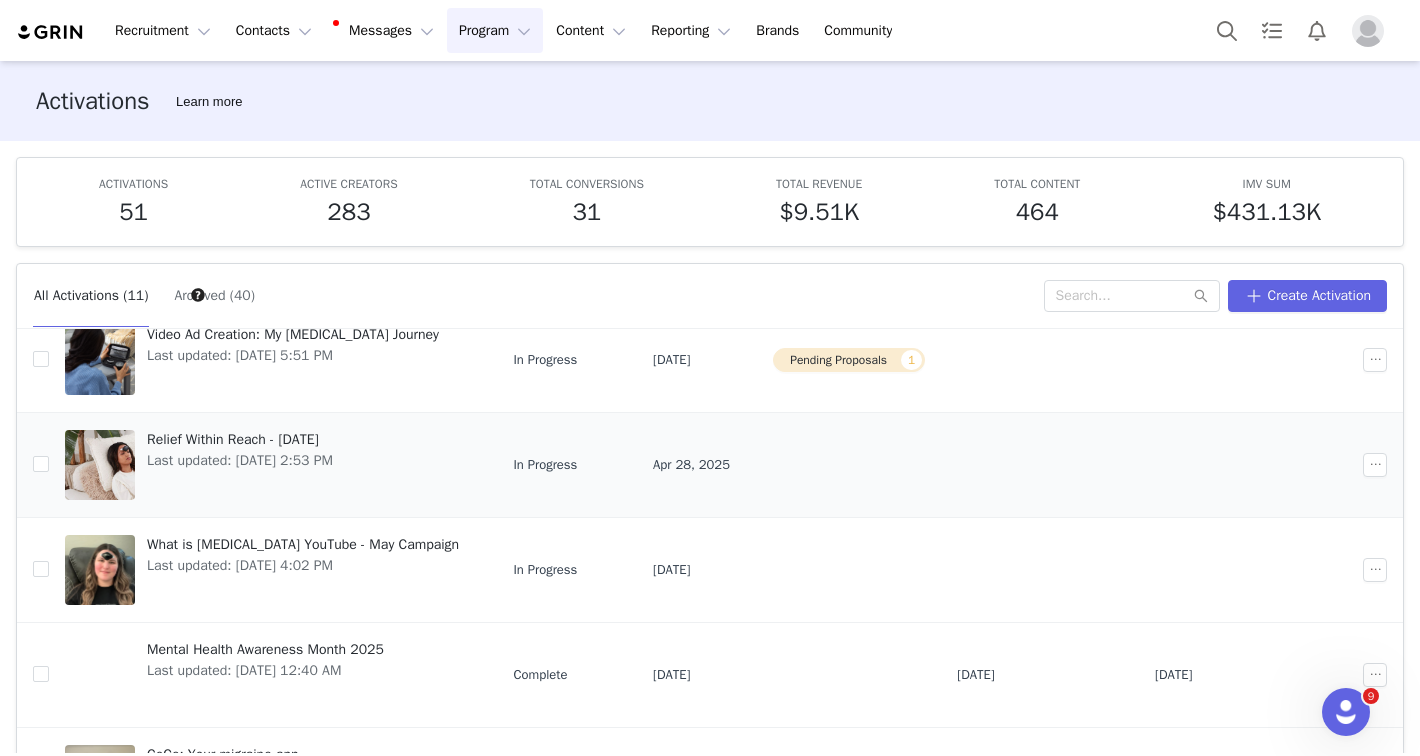 click on "Relief Within Reach - June 2025 Last updated: Jun 5, 2025 2:53 PM" at bounding box center (240, 465) 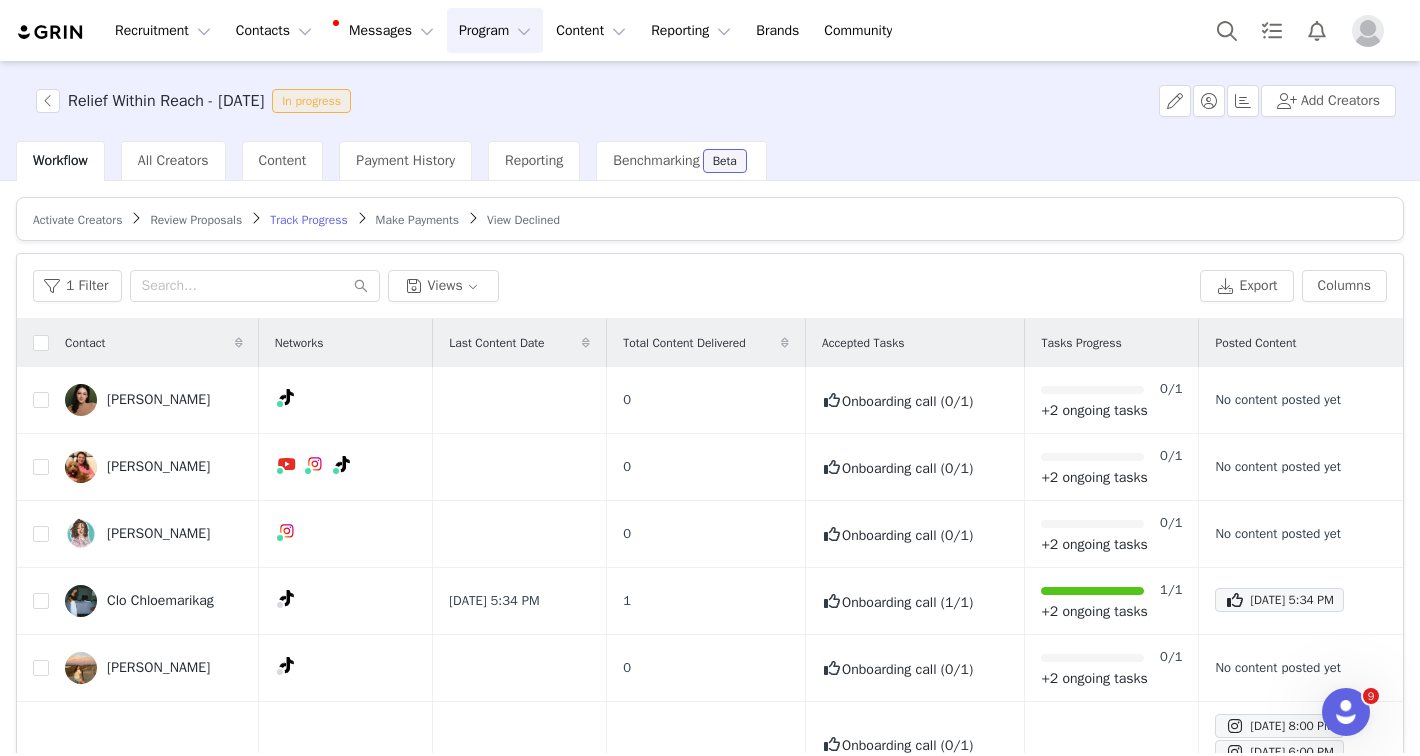 scroll, scrollTop: 41, scrollLeft: 0, axis: vertical 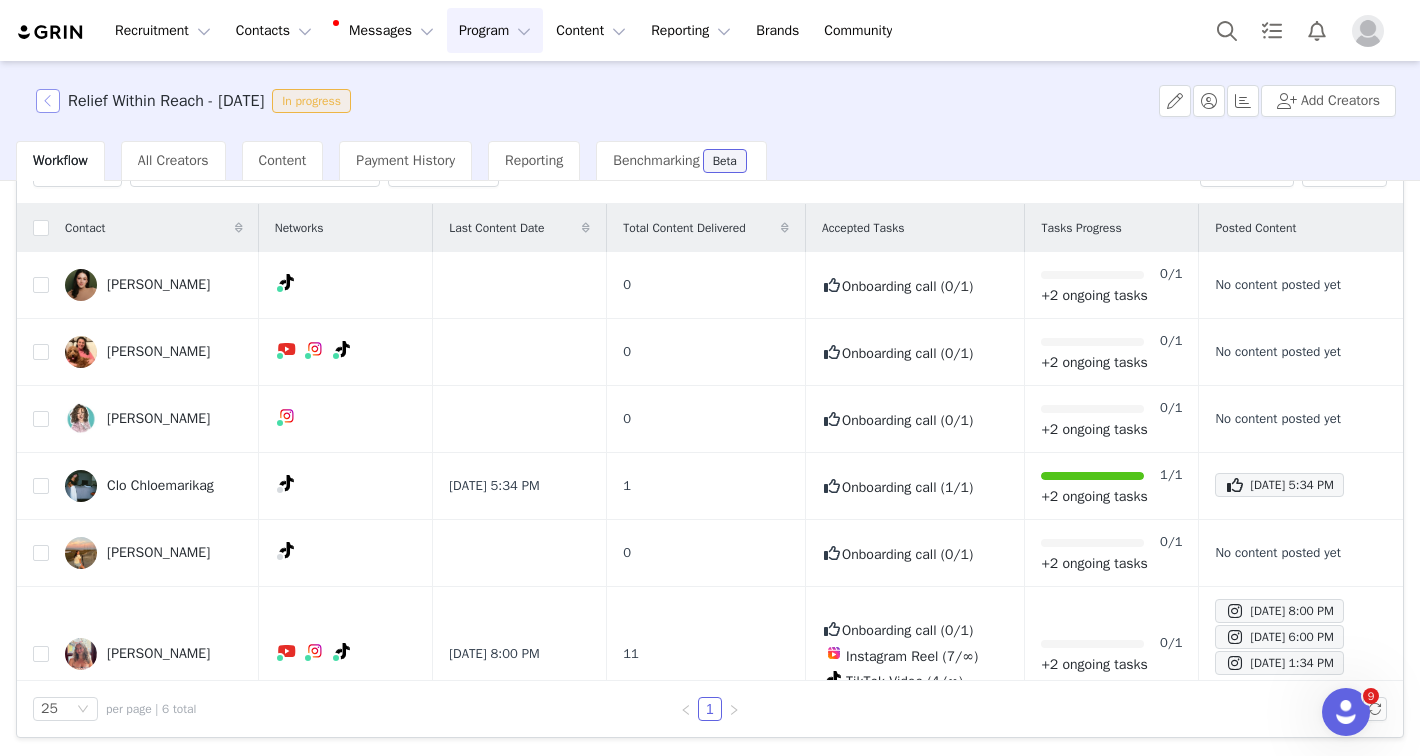 click at bounding box center (48, 101) 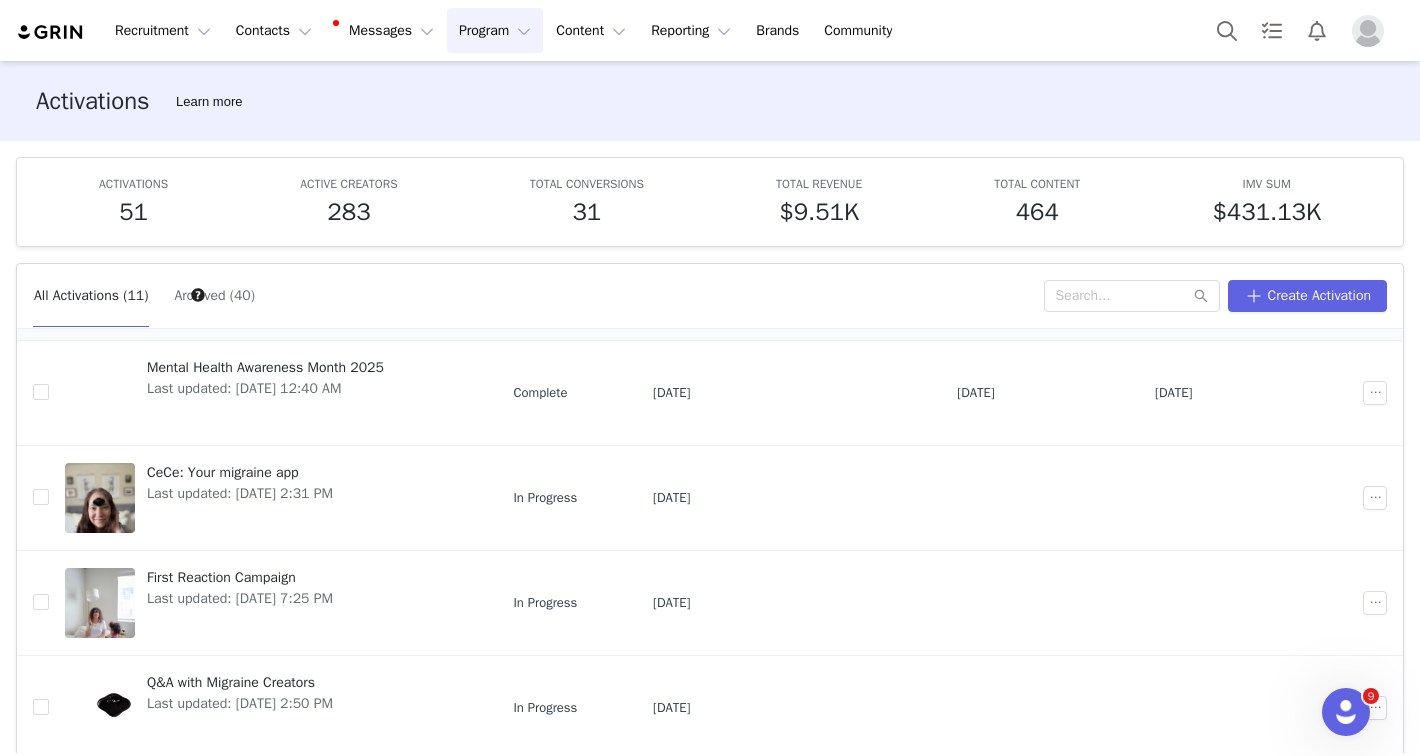 scroll, scrollTop: 564, scrollLeft: 0, axis: vertical 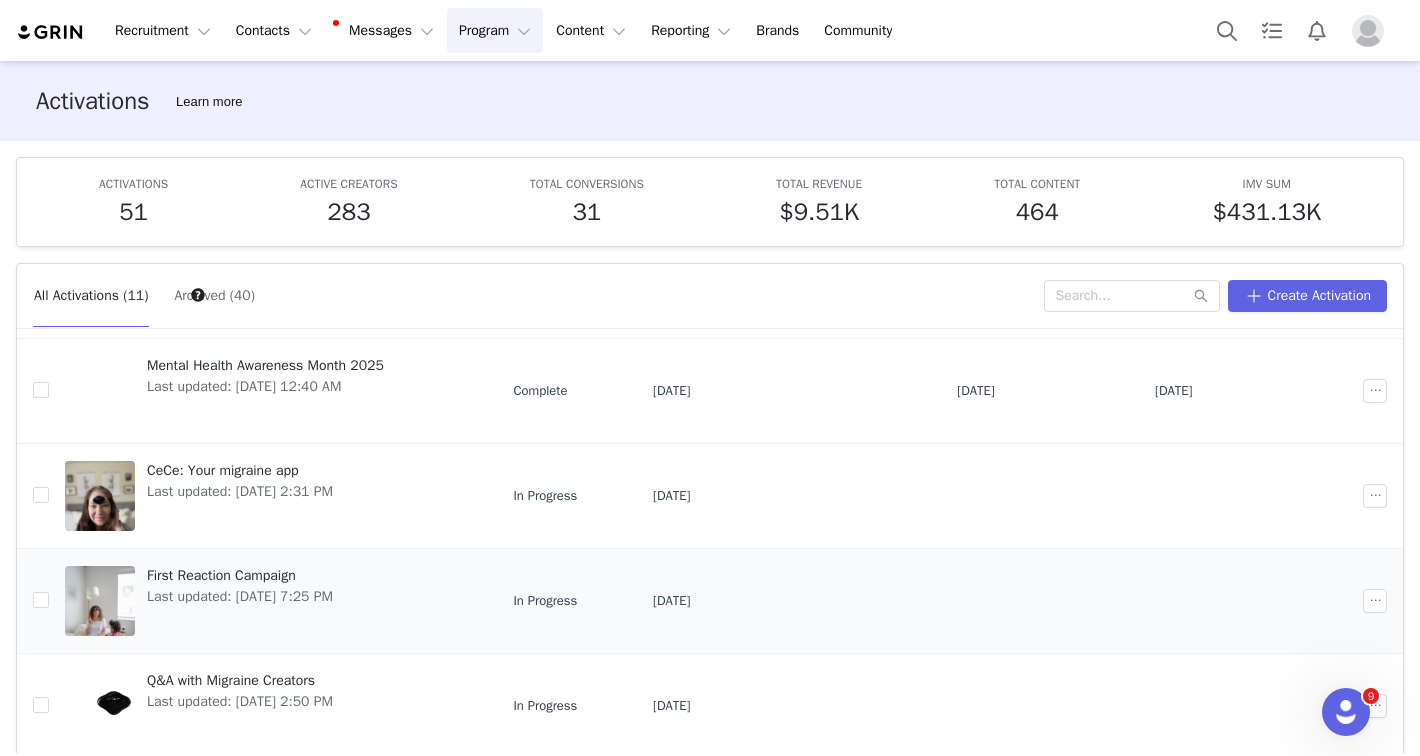 click on "First Reaction Campaign Last updated: May 27, 2025 7:25 PM" at bounding box center [240, 601] 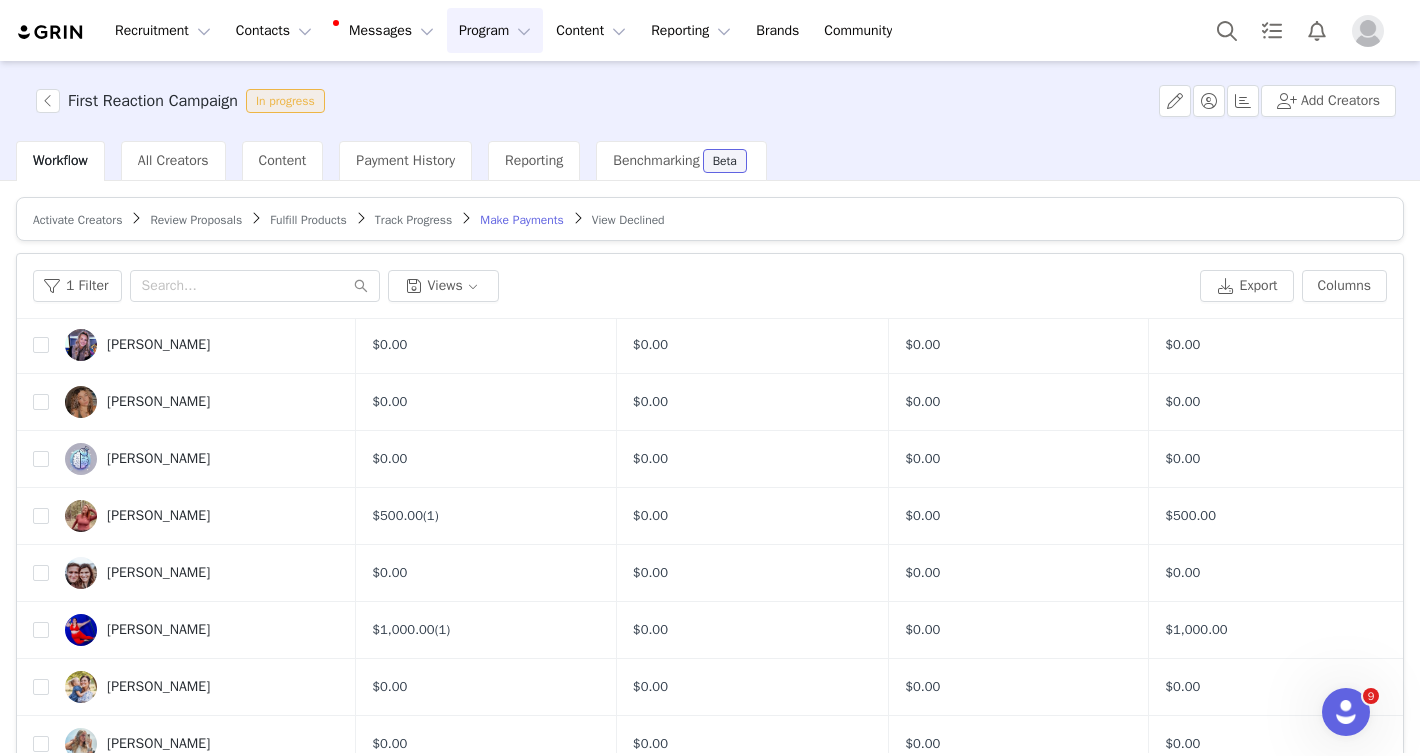 scroll, scrollTop: 255, scrollLeft: 0, axis: vertical 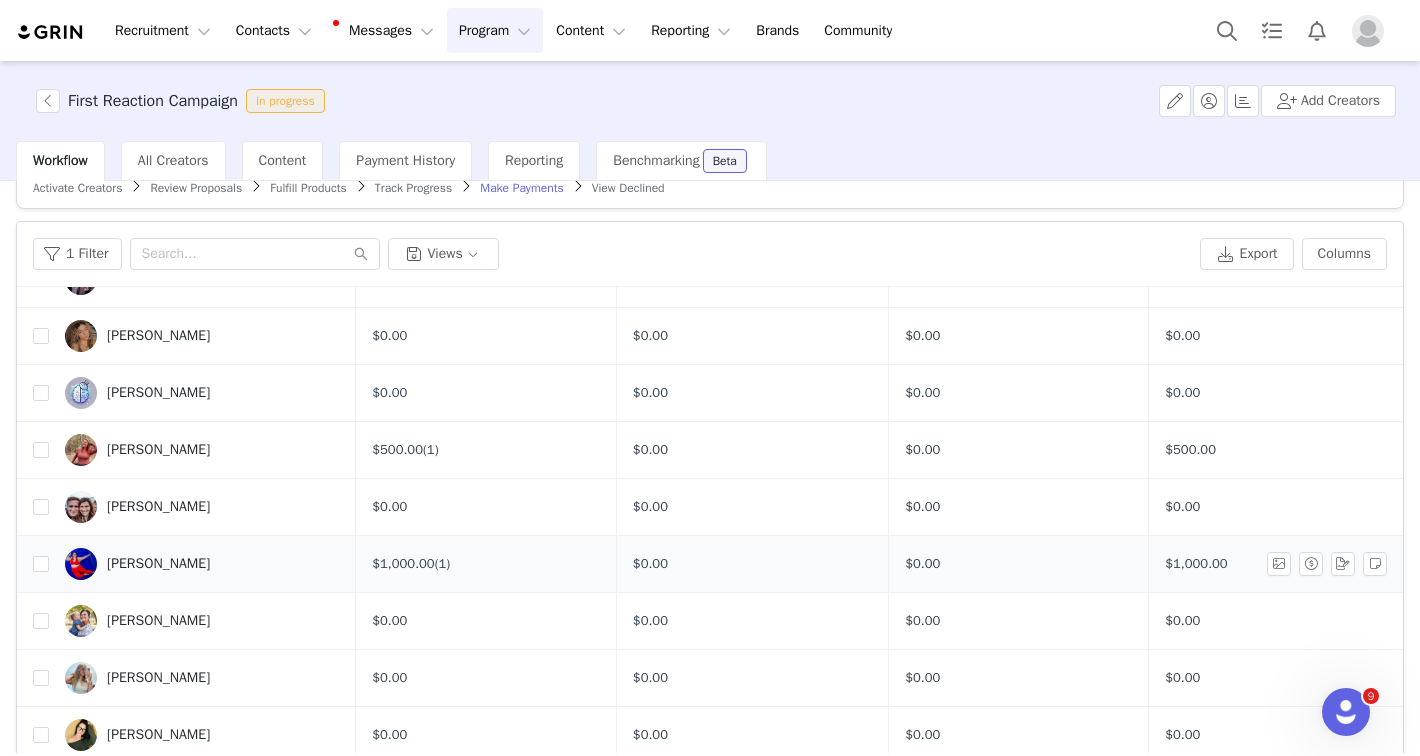 click on "Kimmy Garris" at bounding box center [158, 564] 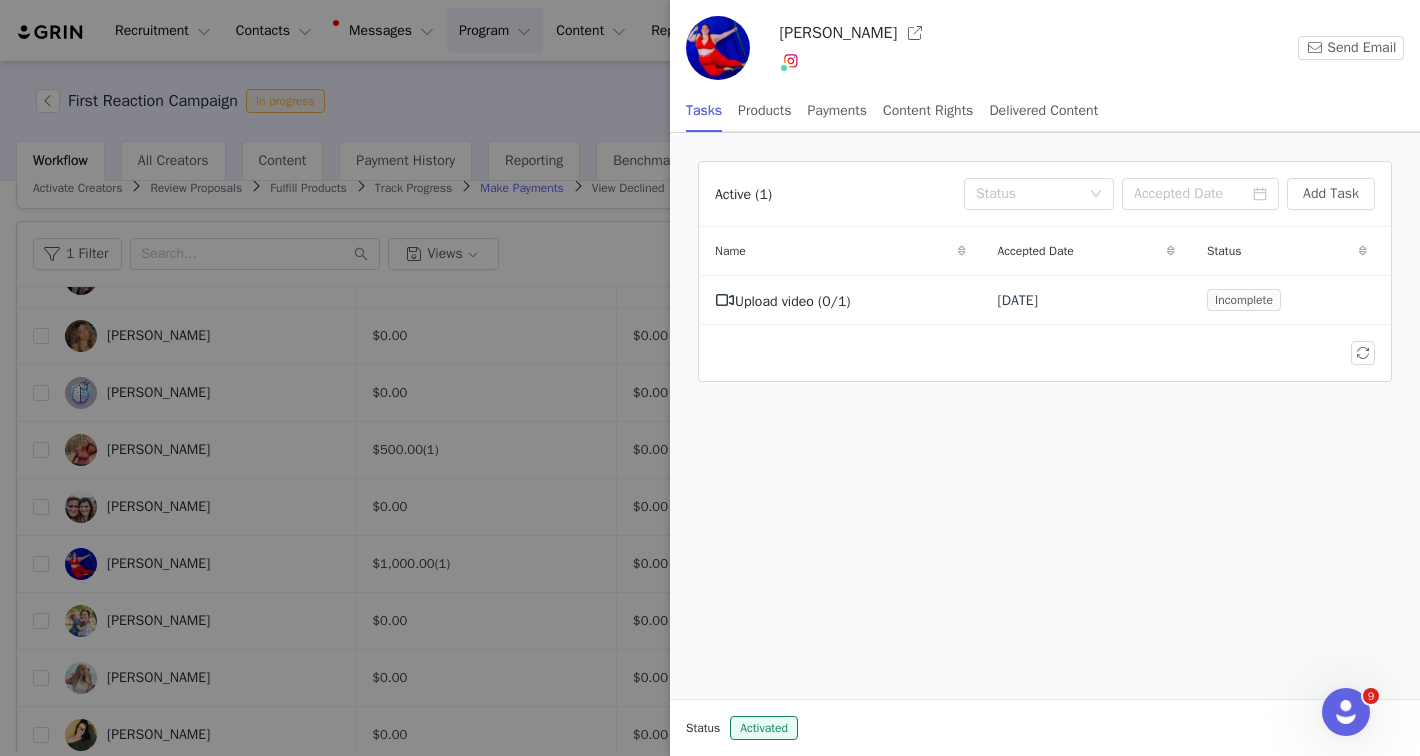 click at bounding box center [710, 378] 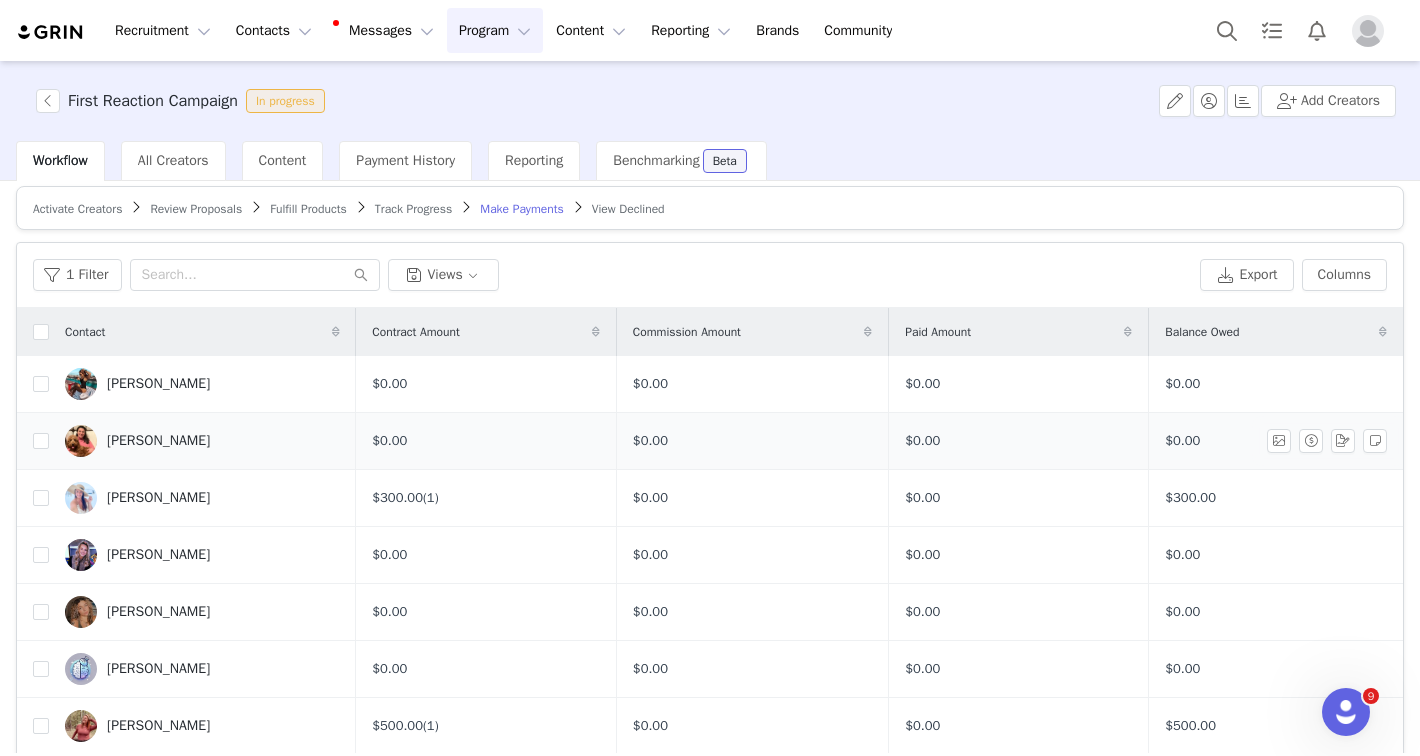 scroll, scrollTop: 0, scrollLeft: 0, axis: both 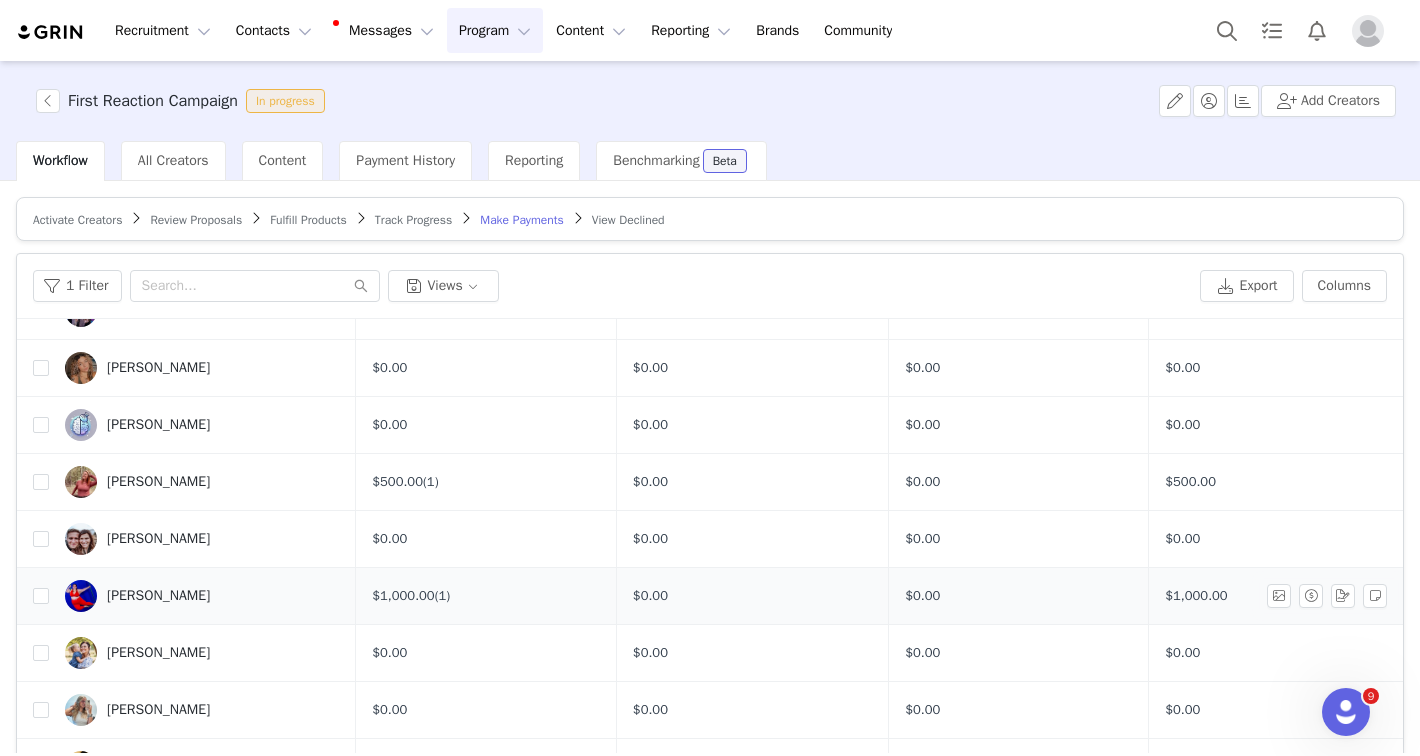 click on "Kimmy Garris" at bounding box center [158, 596] 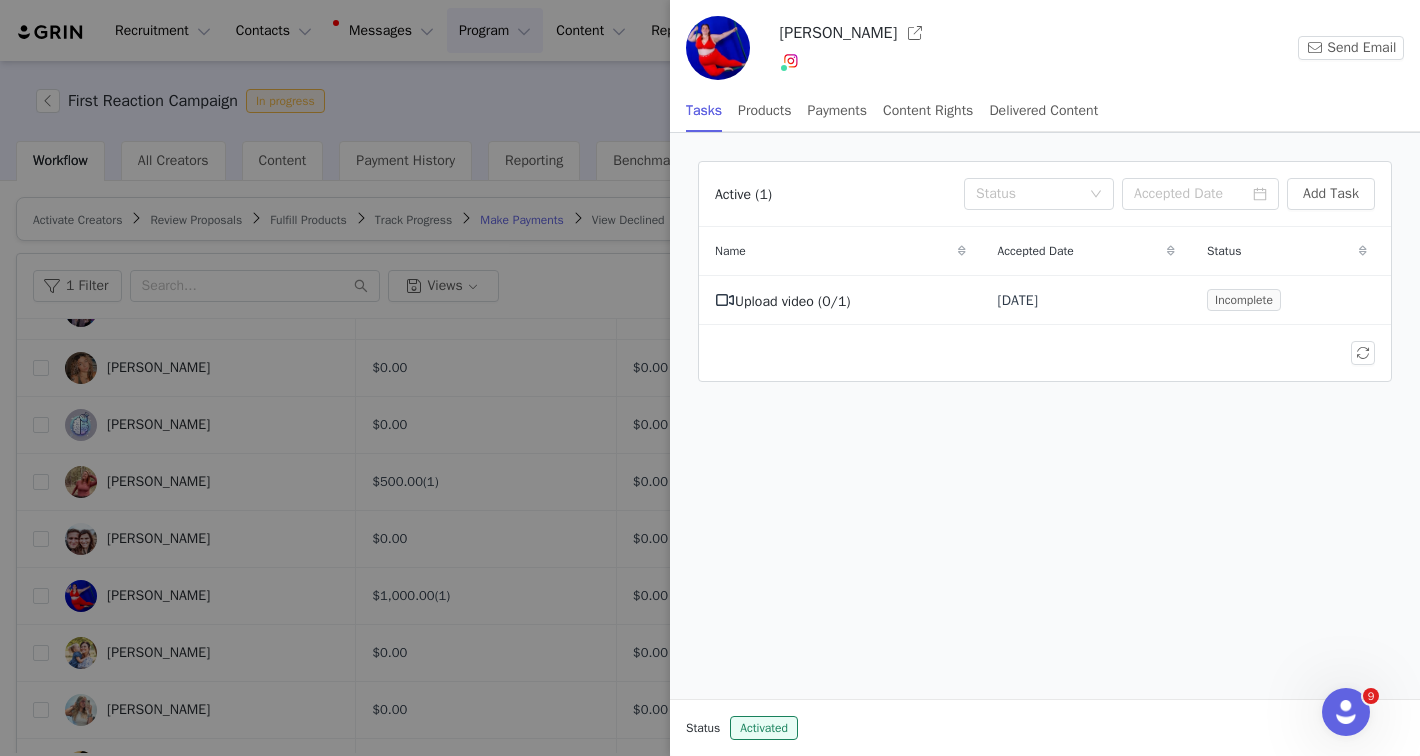 click on "Kimmy Garris         Send Email" at bounding box center (1045, 52) 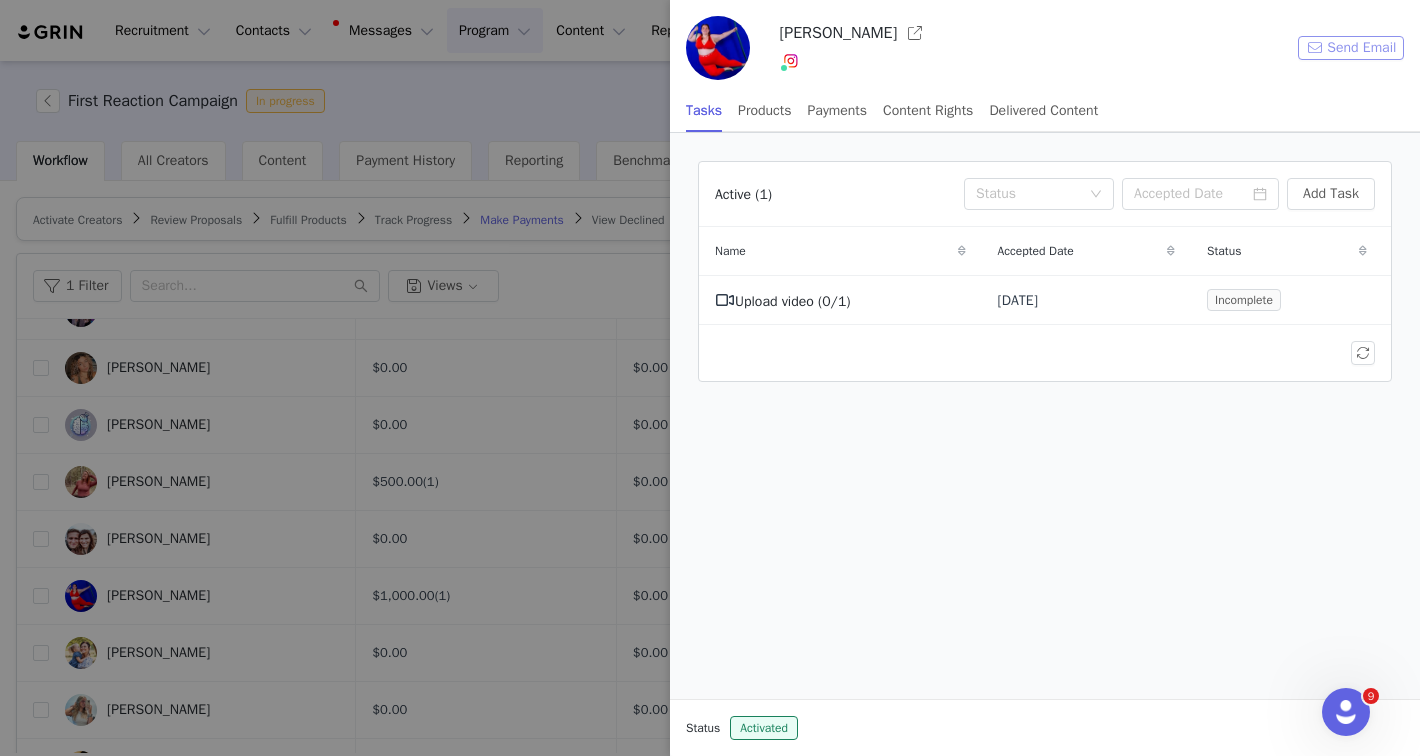 click on "Send Email" at bounding box center (1351, 48) 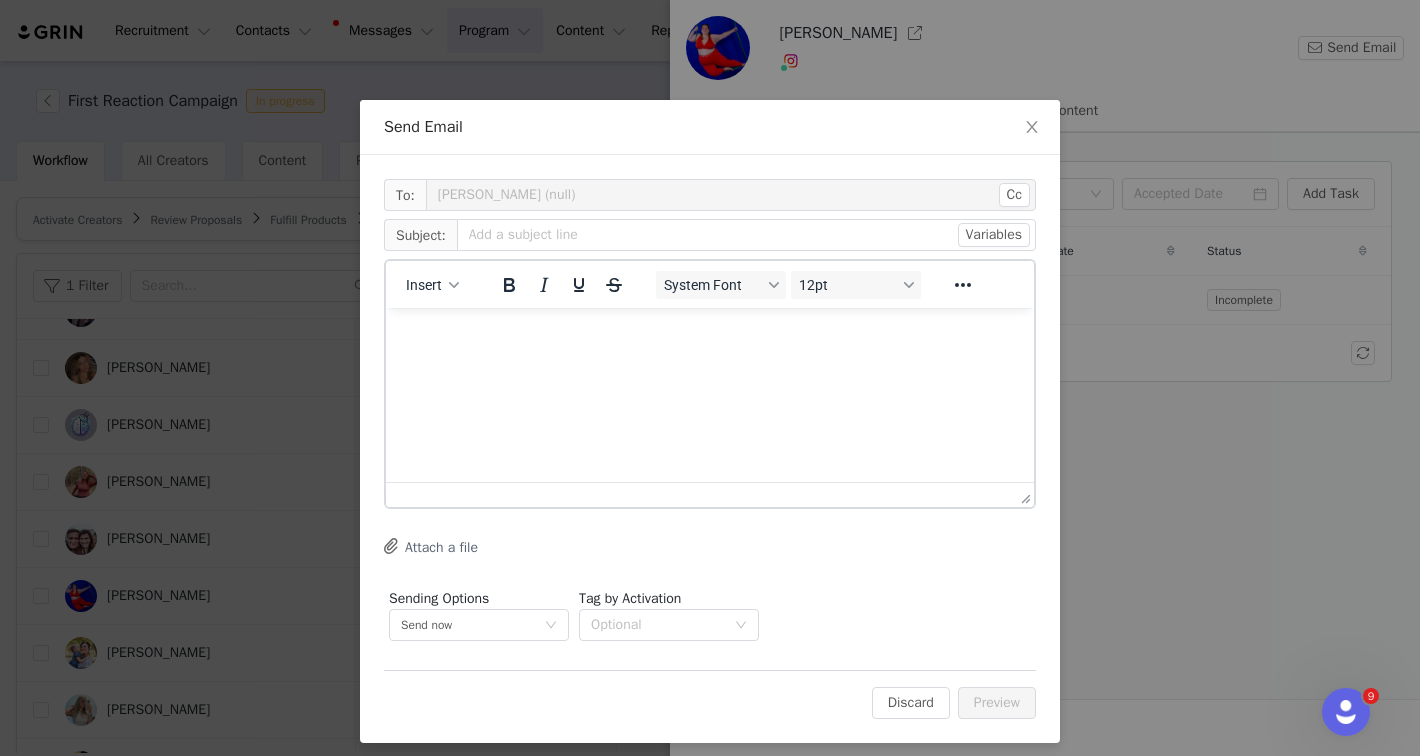 scroll, scrollTop: 0, scrollLeft: 0, axis: both 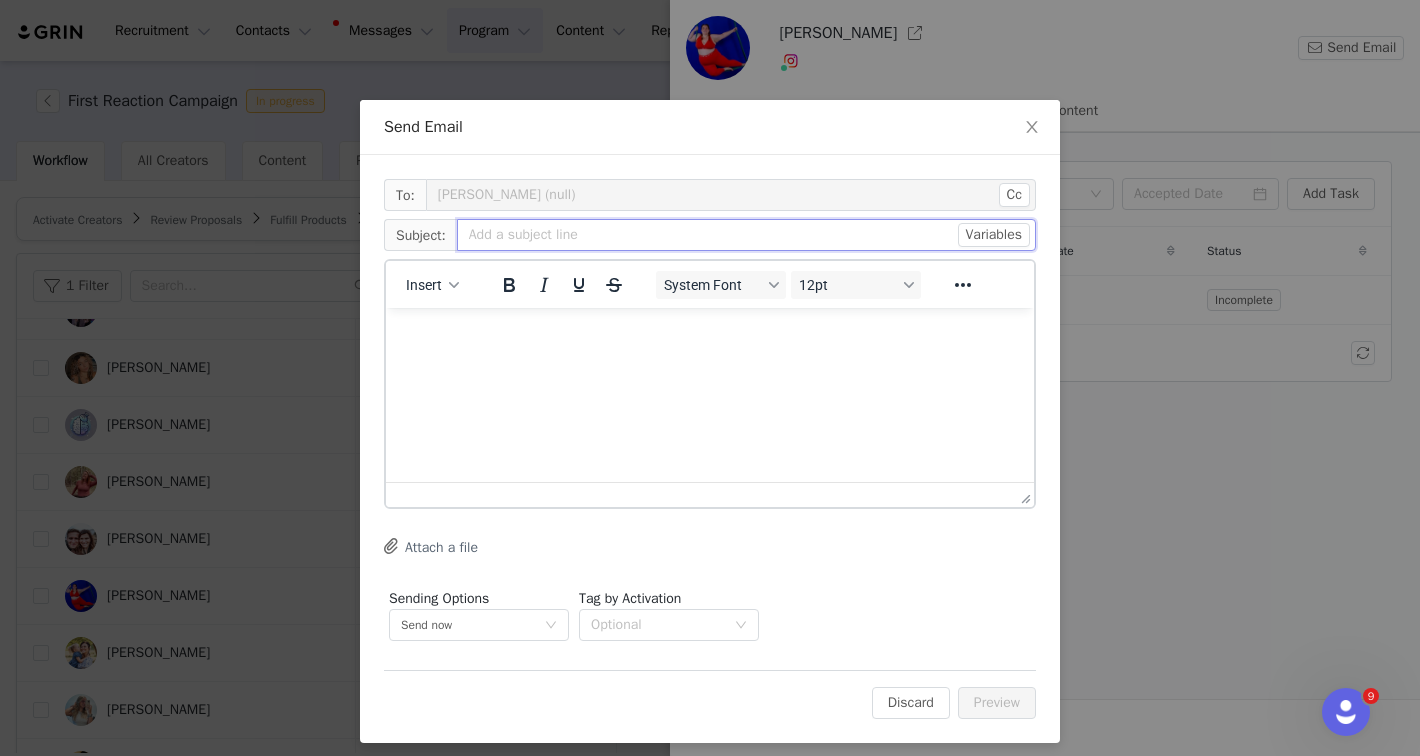 click at bounding box center [746, 235] 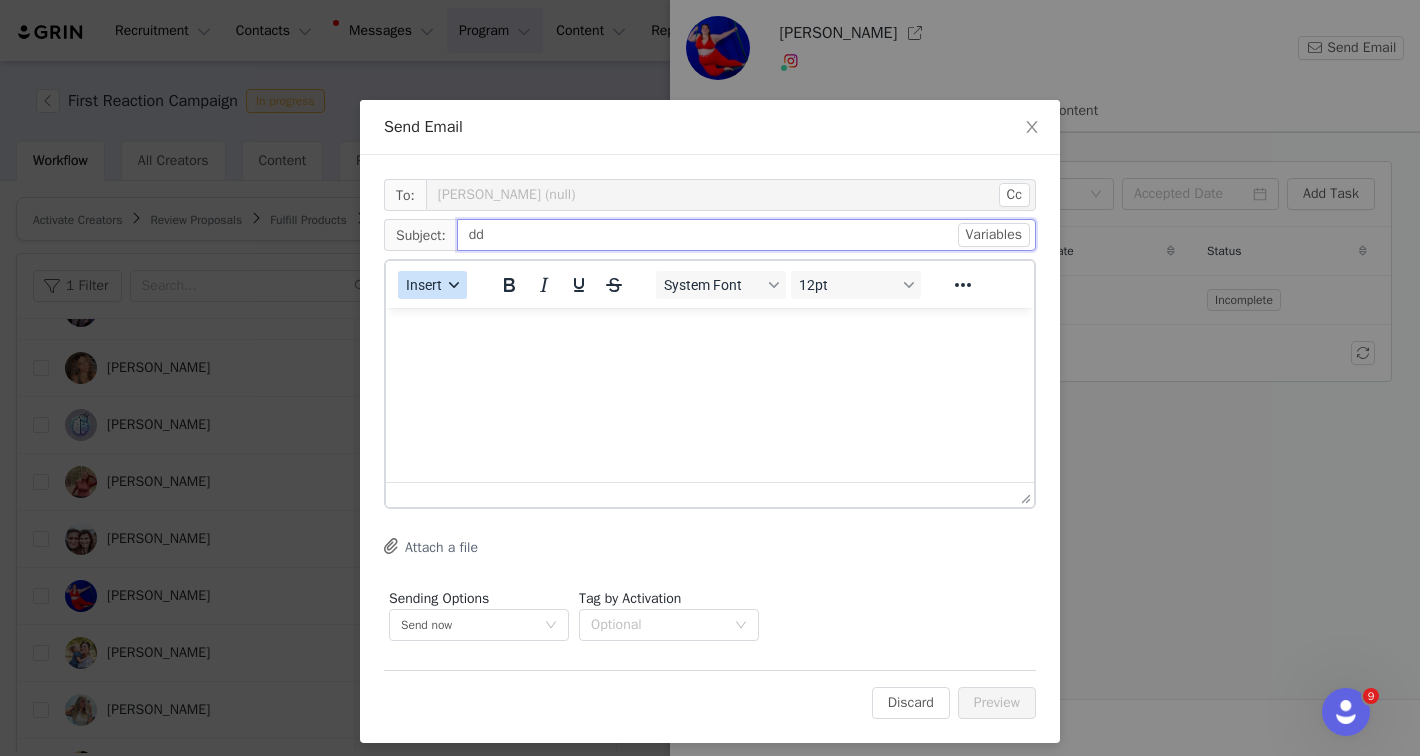 type on "dd" 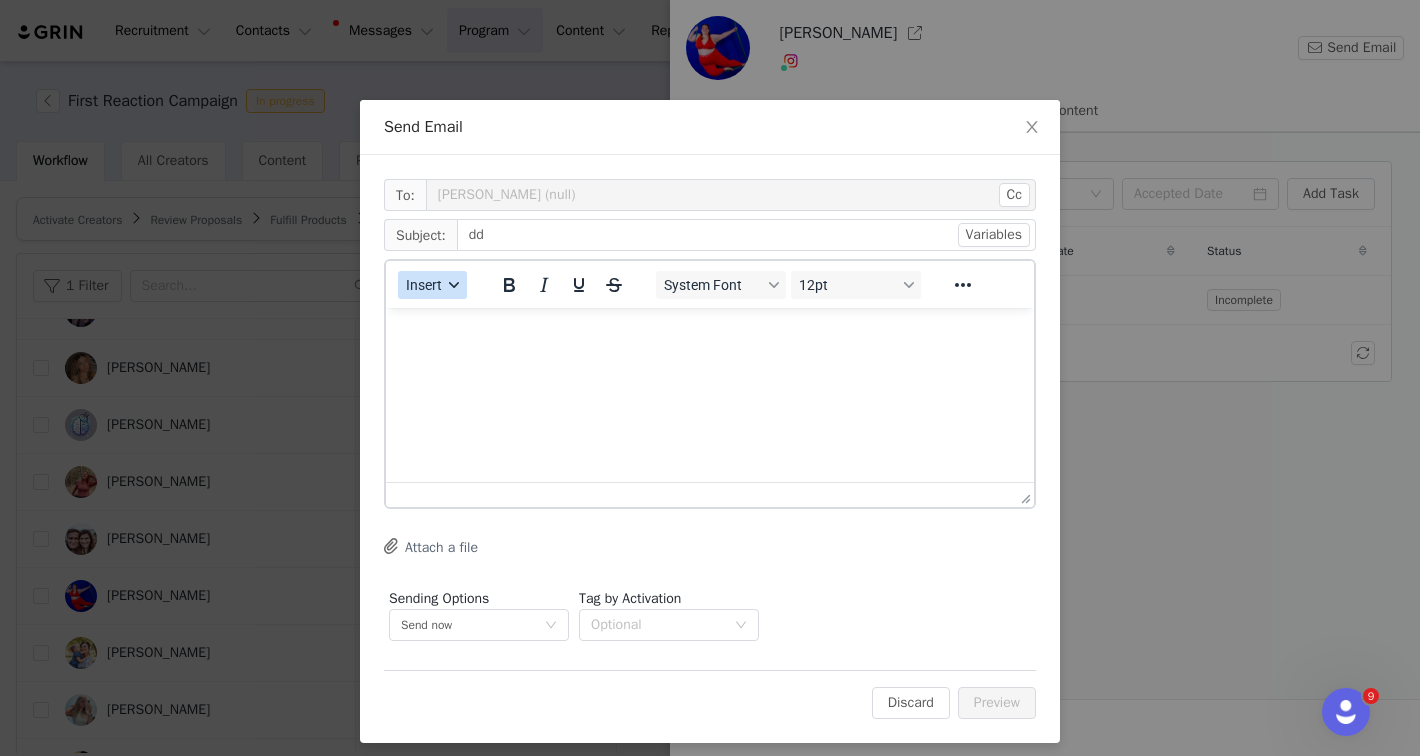 click 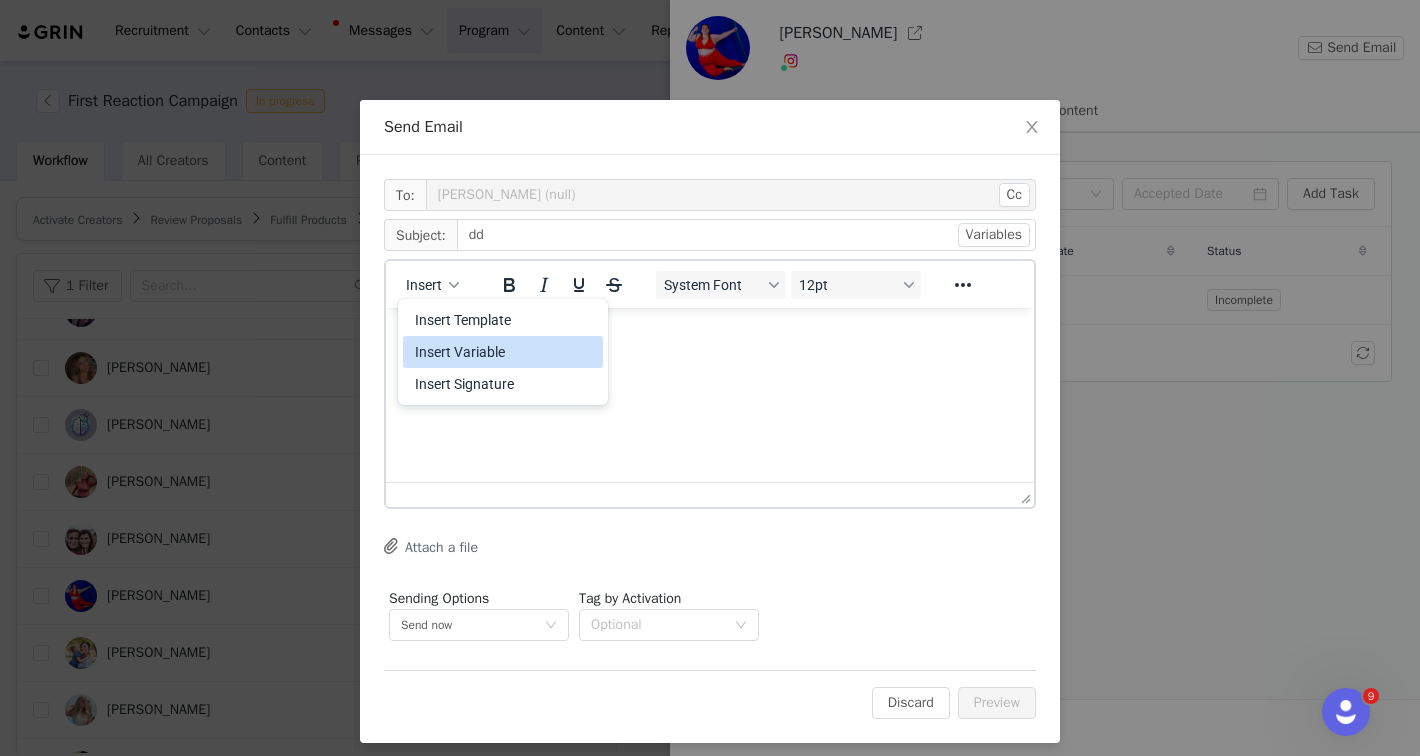 click on "Insert Variable" at bounding box center [505, 352] 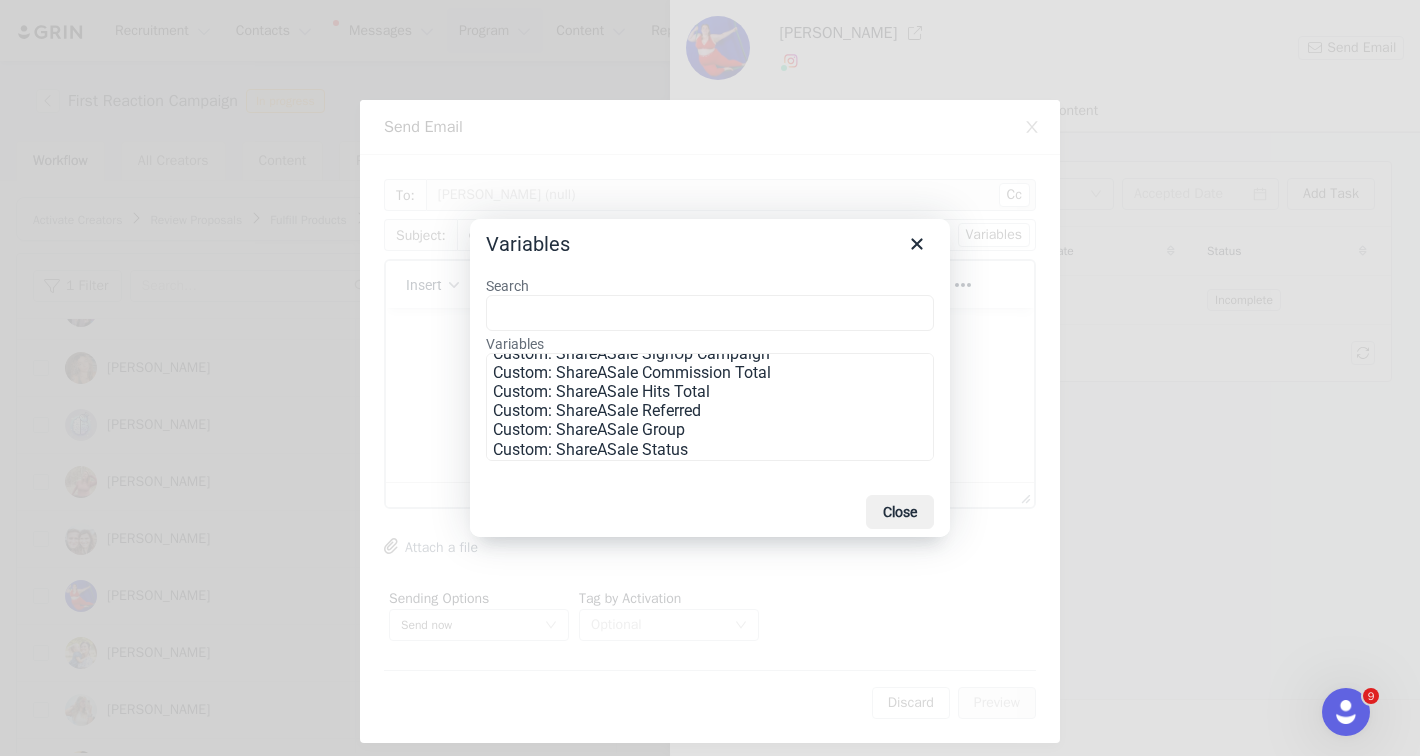 scroll, scrollTop: 863, scrollLeft: 0, axis: vertical 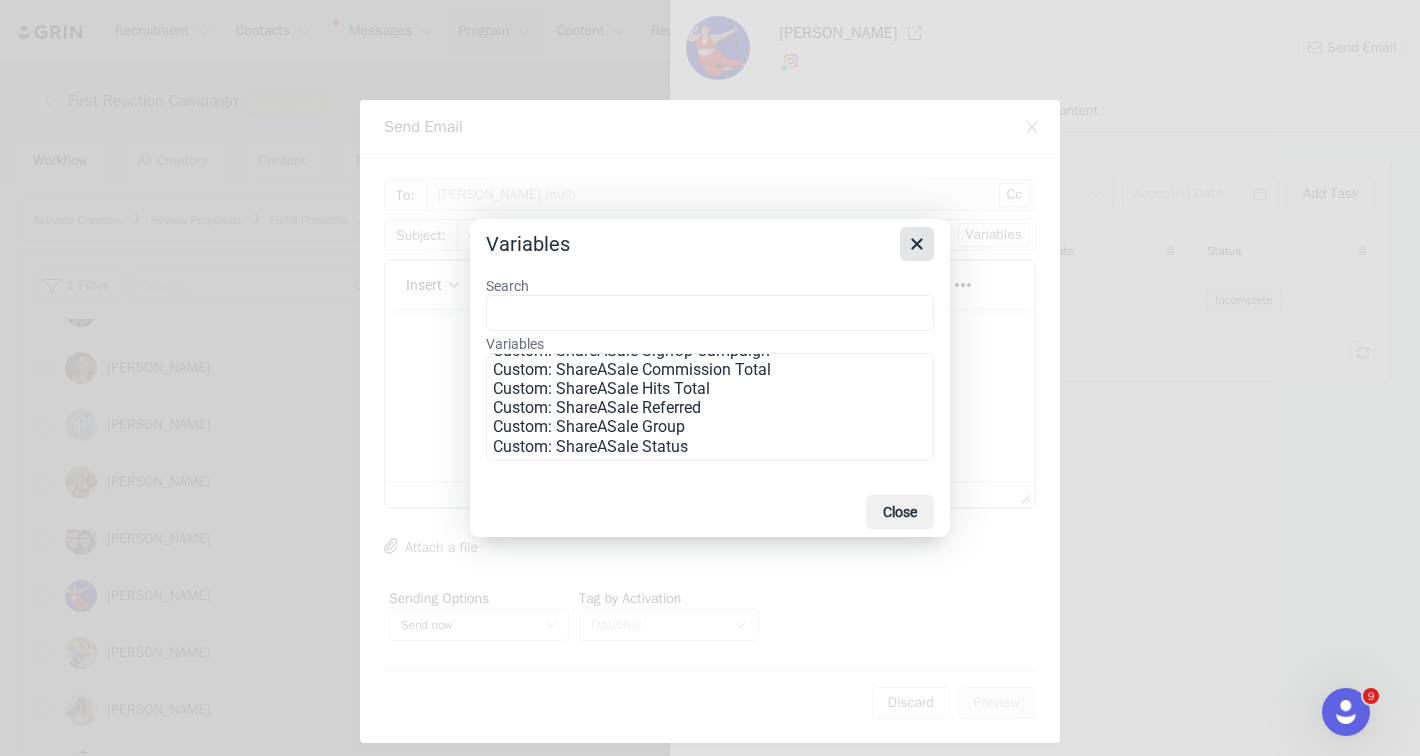 click at bounding box center [917, 244] 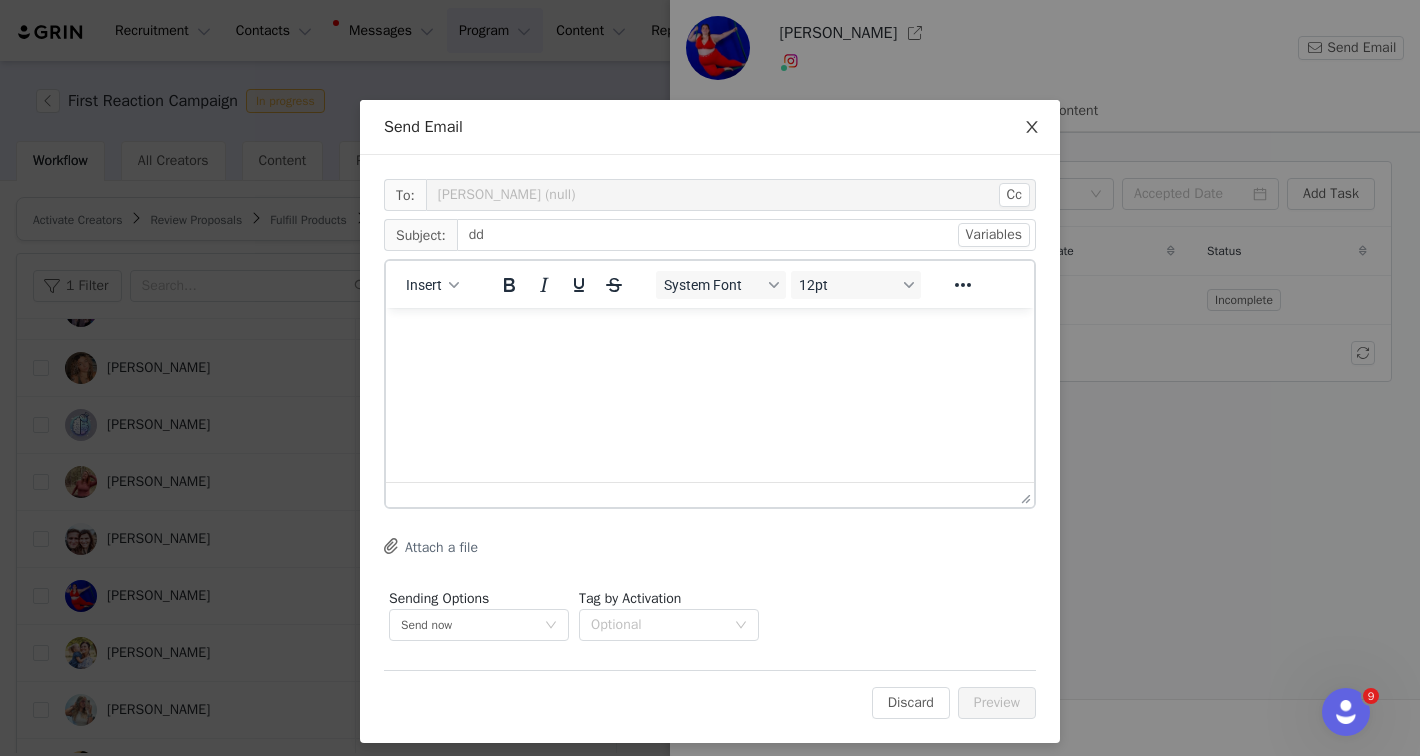 click at bounding box center (1032, 128) 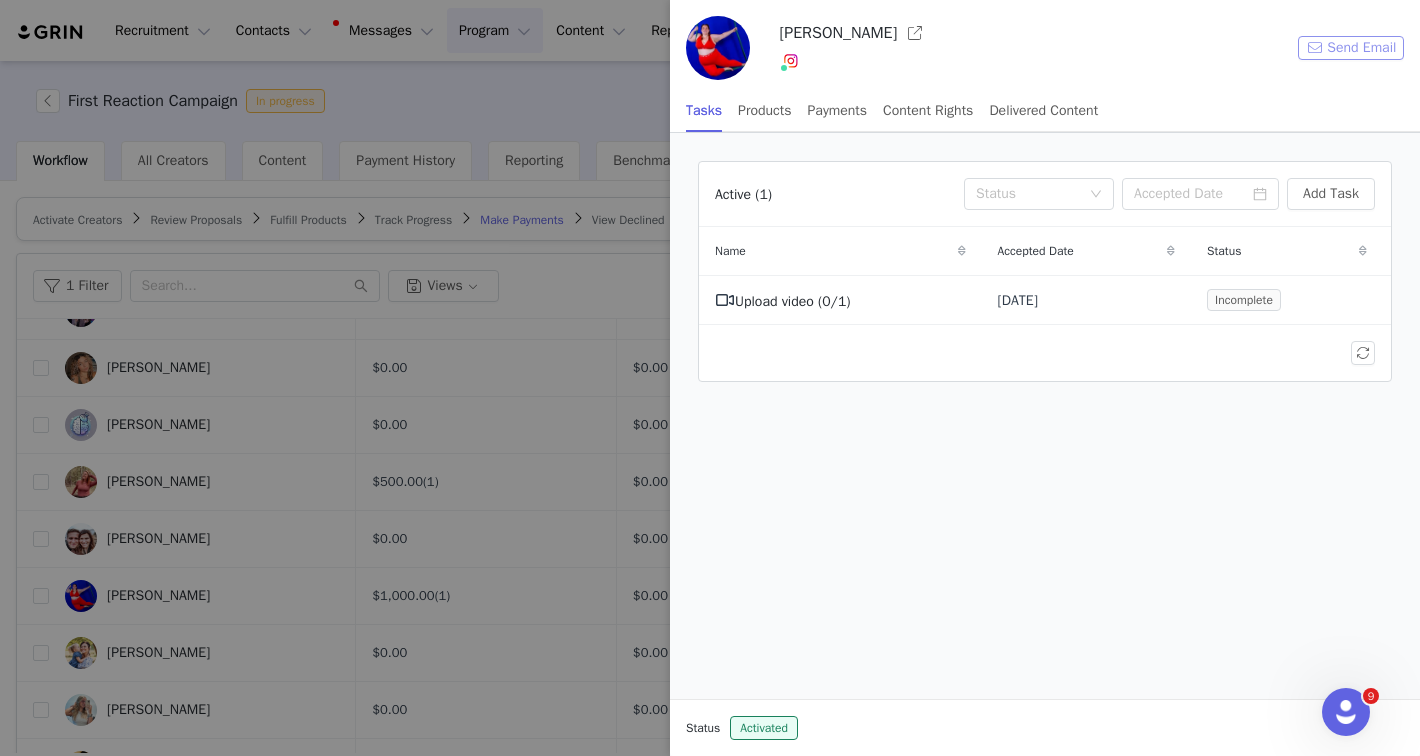 scroll, scrollTop: 0, scrollLeft: 0, axis: both 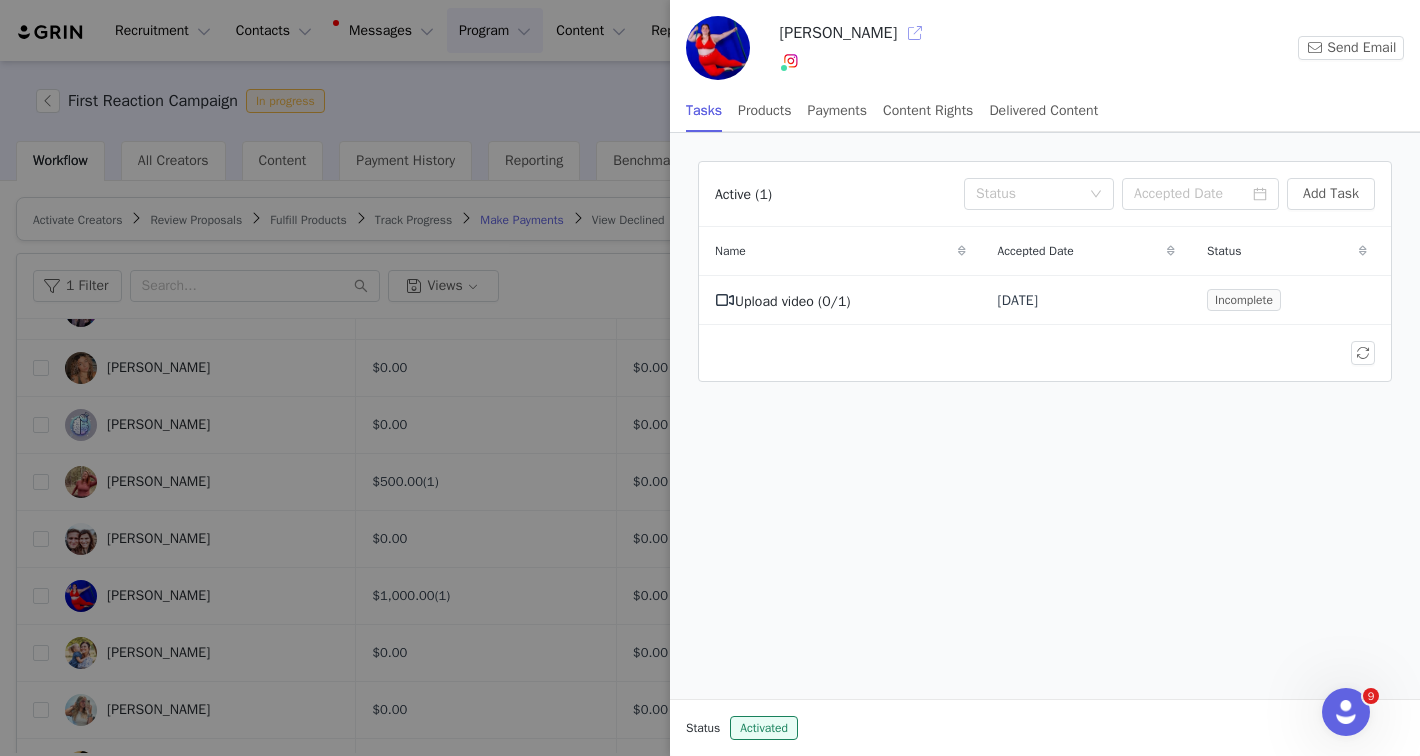 click at bounding box center [915, 33] 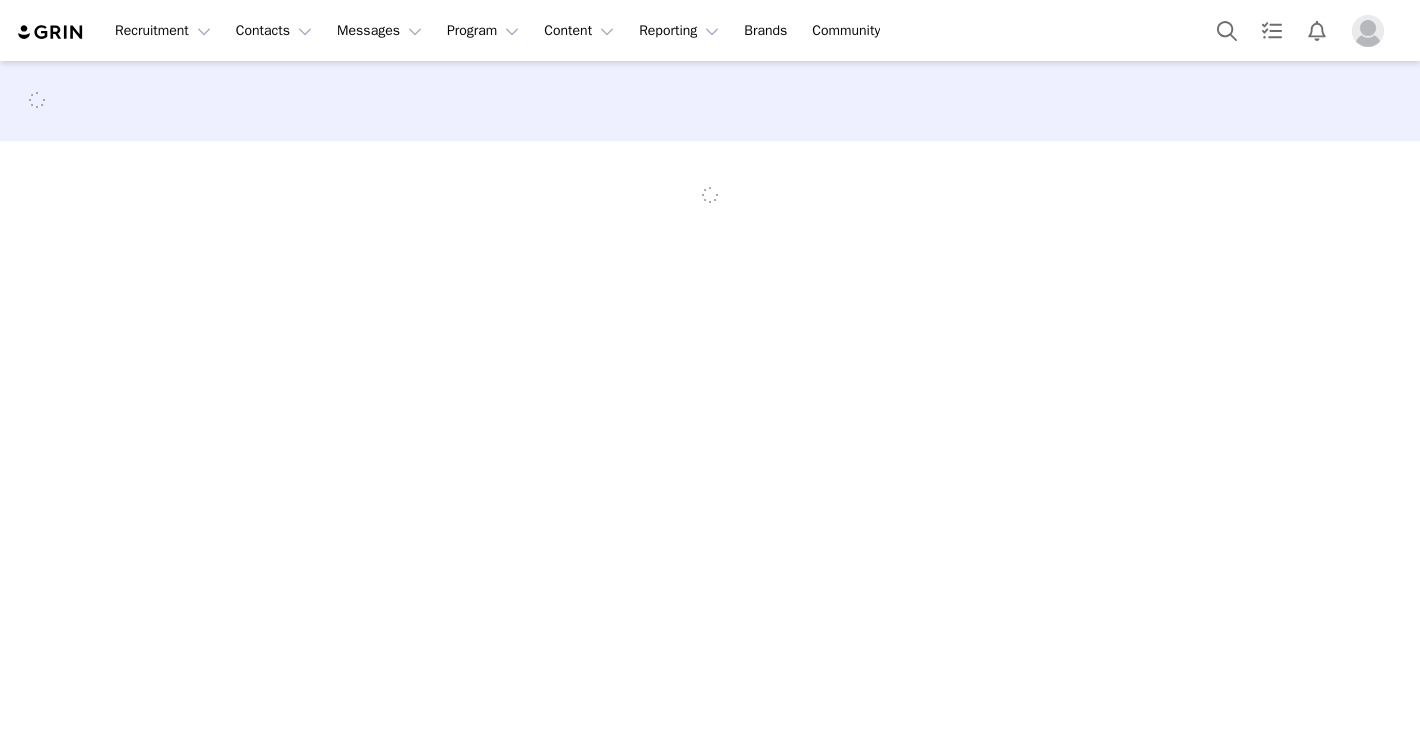 scroll, scrollTop: 0, scrollLeft: 0, axis: both 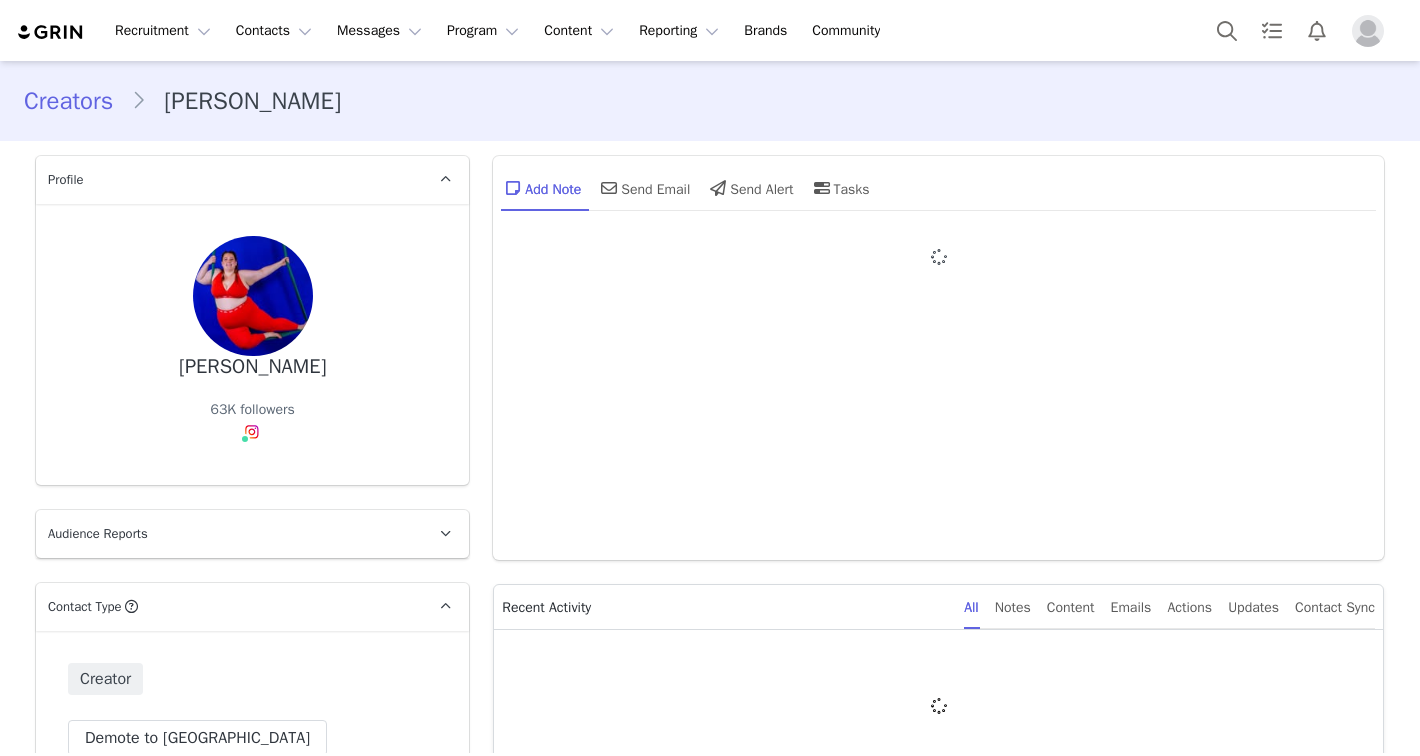 type on "+1 (United States)" 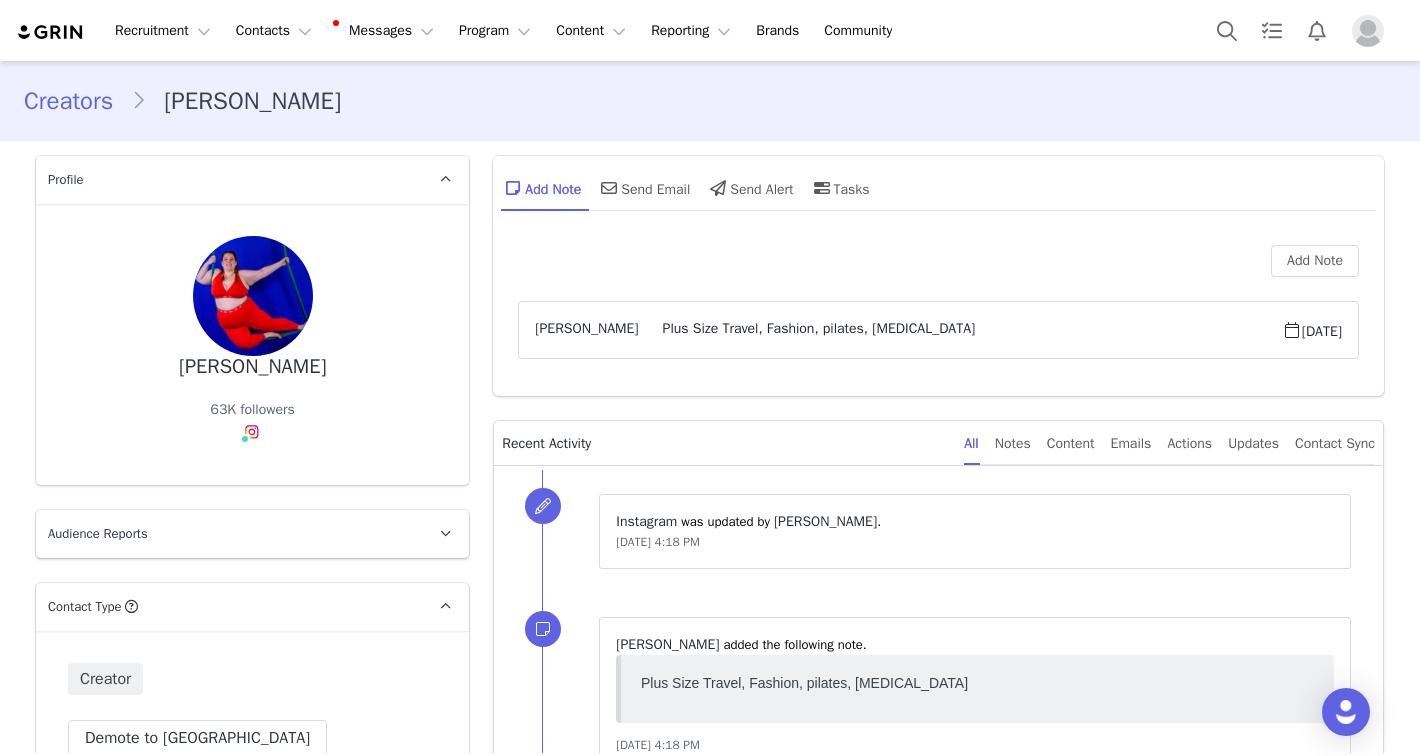 scroll, scrollTop: 0, scrollLeft: 0, axis: both 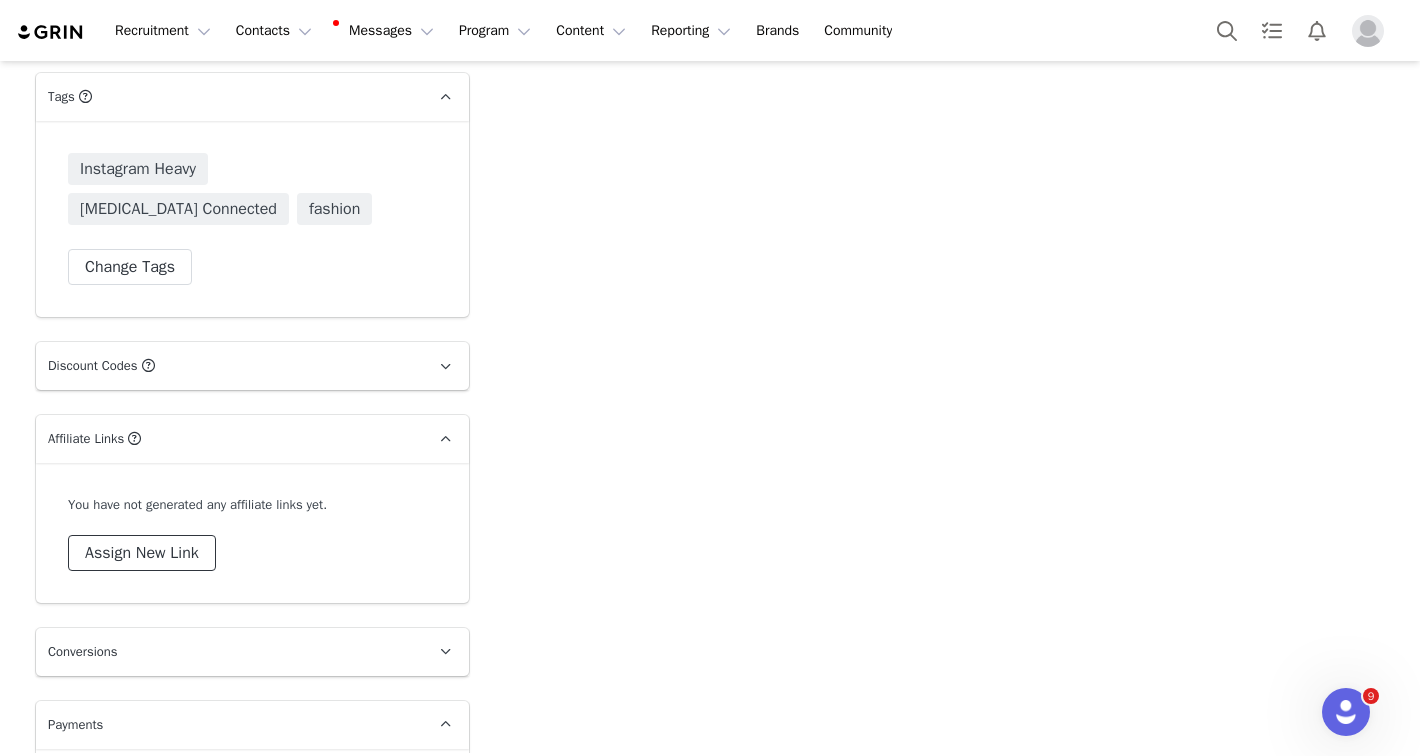 click on "Assign New Link" at bounding box center [142, 553] 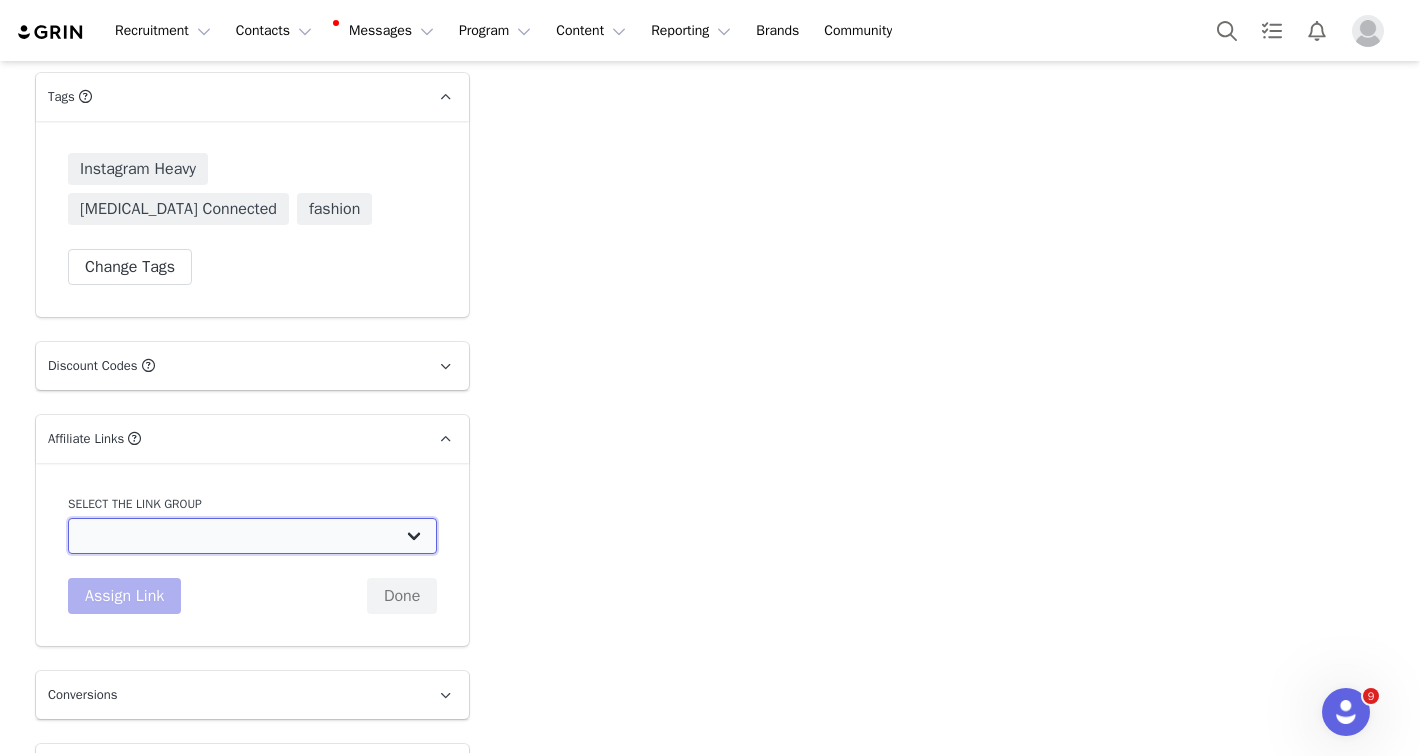 click on "Partner Links: https://www.cefaly.com/products   Ambassadors/September-December: https://www.cefaly.com/products   GRIN-PS: YT Link: https://www.cefaly.com/product/cefaly-connected   EU_creators: https://www.cefaly.com/product/cefaly-dual-enhanced   Partner Links 2025: https://www.cefaly.com/products   Partner Links - June Campaign: https://www.cefaly.com/products" at bounding box center [252, 536] 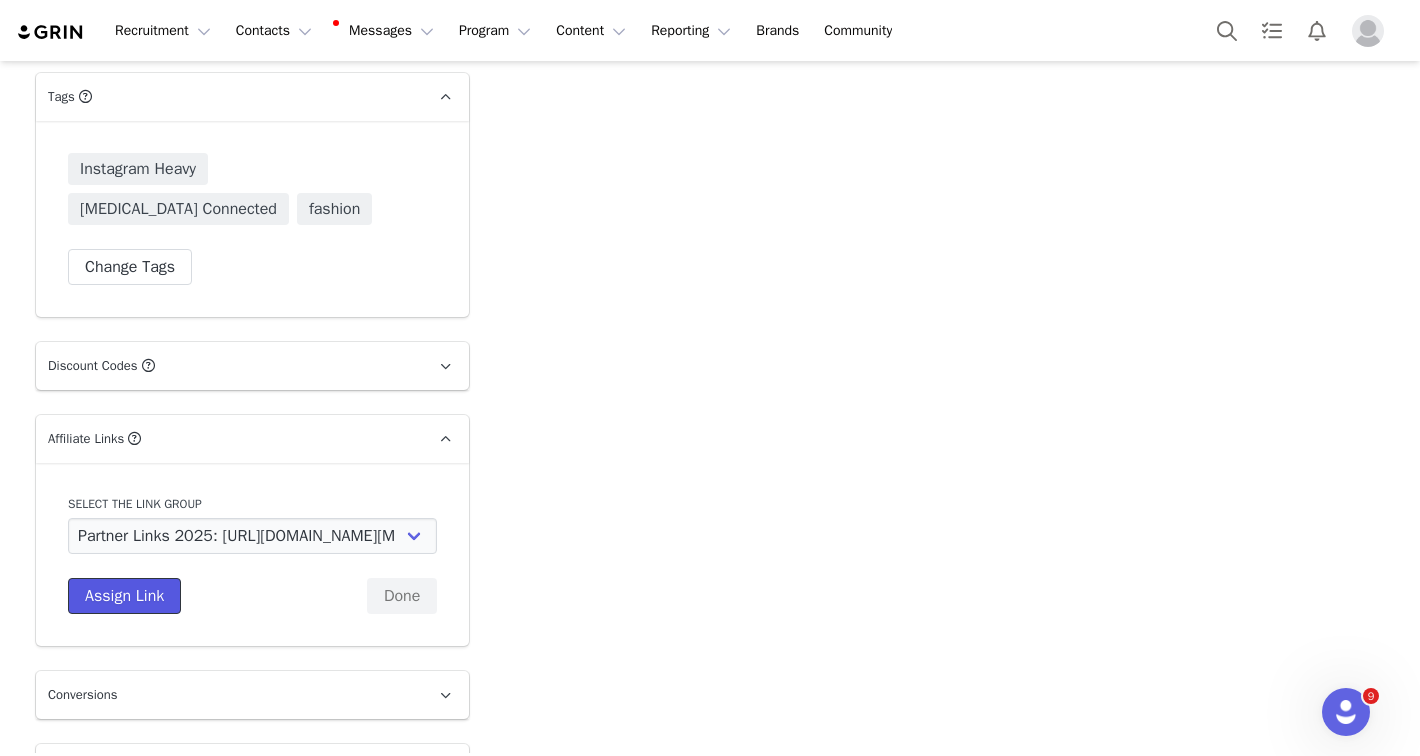 click on "Assign Link" at bounding box center [124, 596] 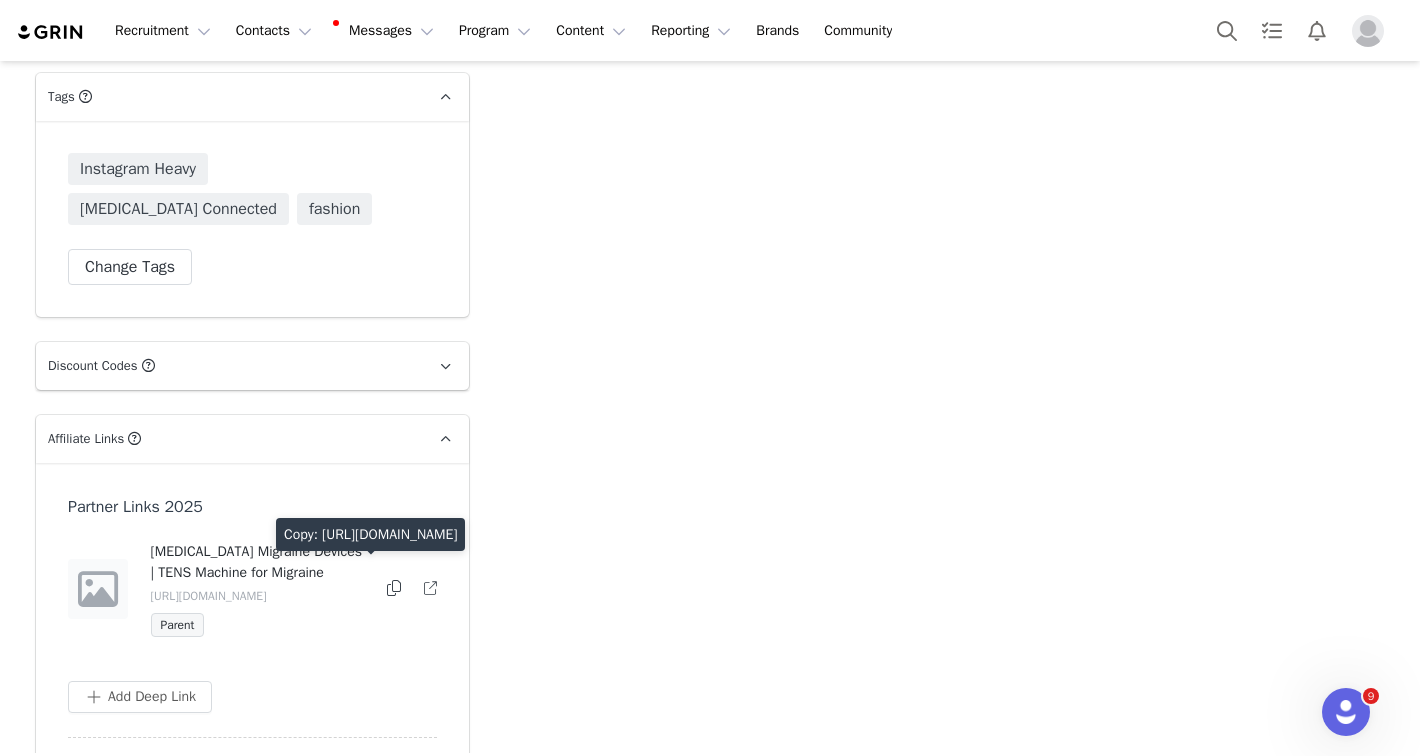 click at bounding box center [394, 588] 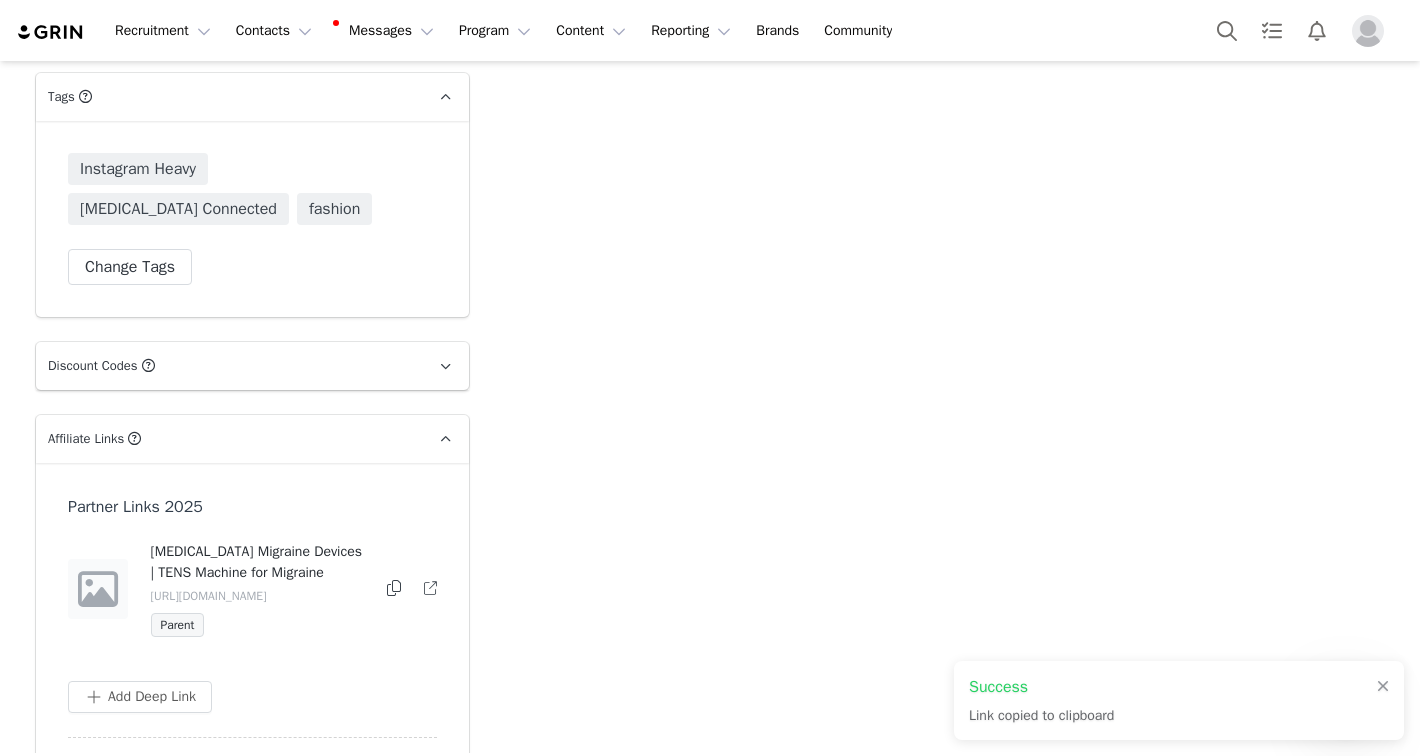 click at bounding box center [430, 588] 